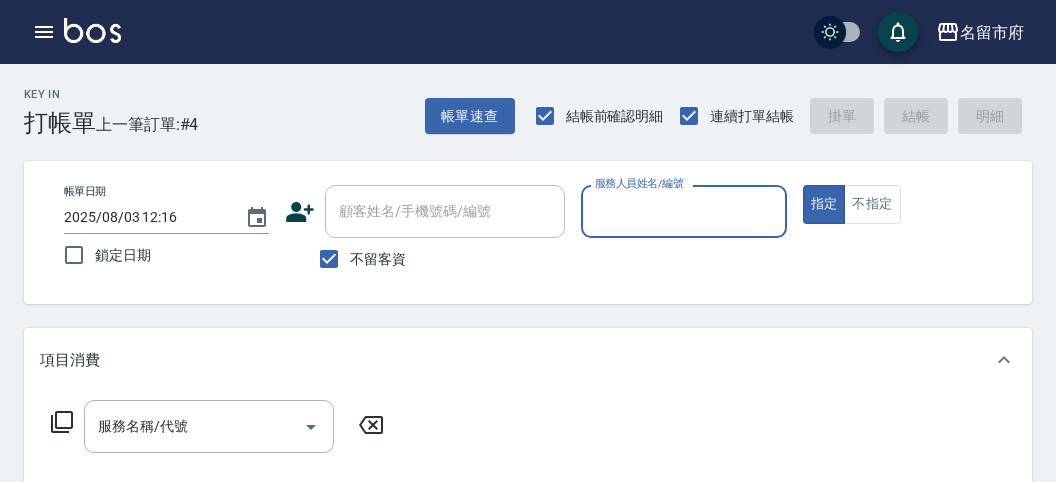 scroll, scrollTop: 0, scrollLeft: 0, axis: both 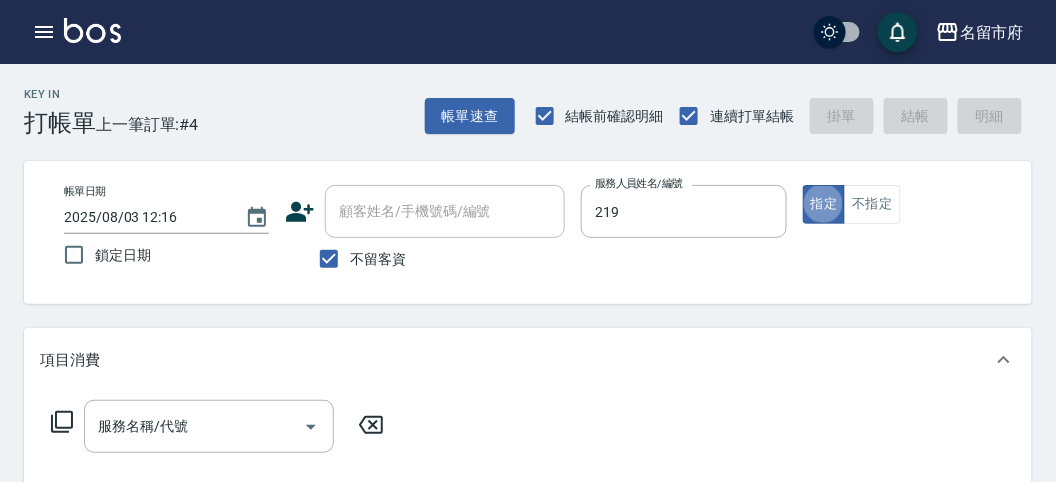 type on "[NAME]-219" 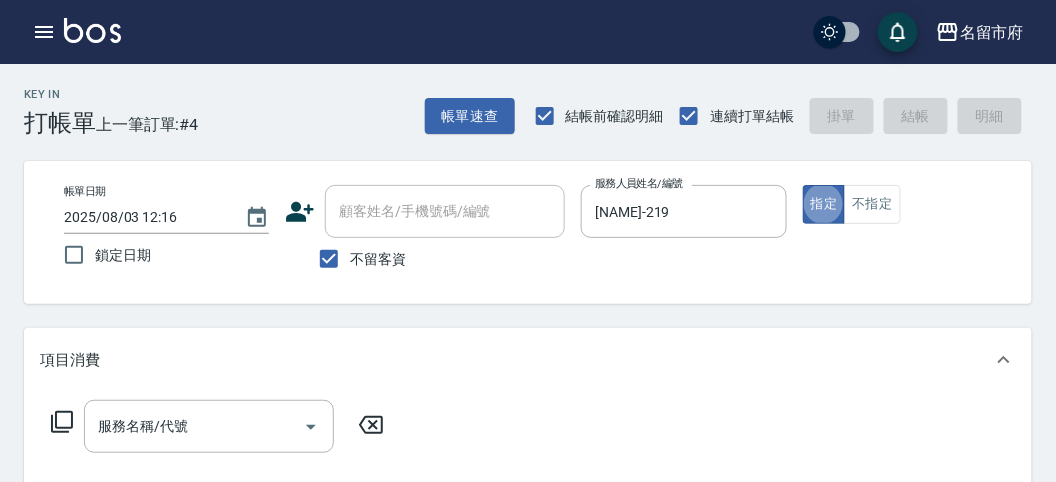 type on "true" 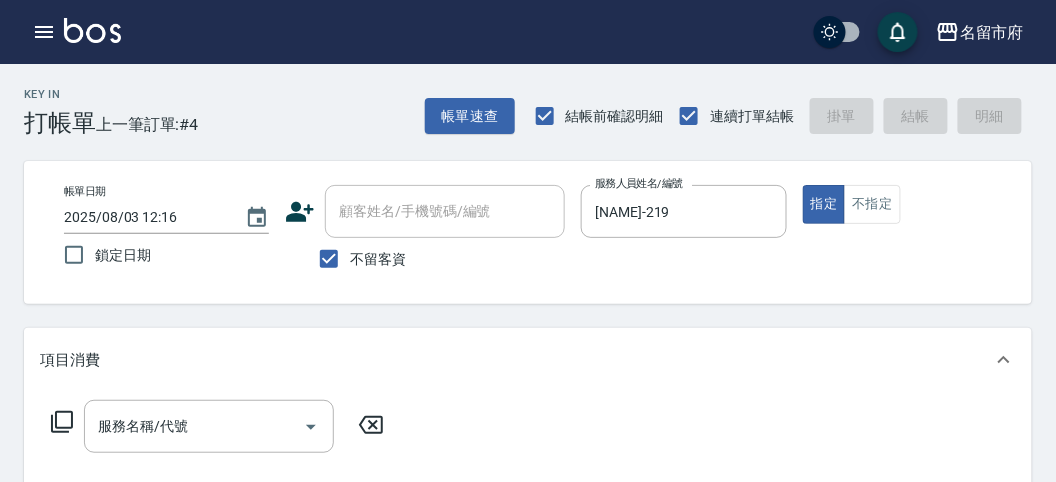 click 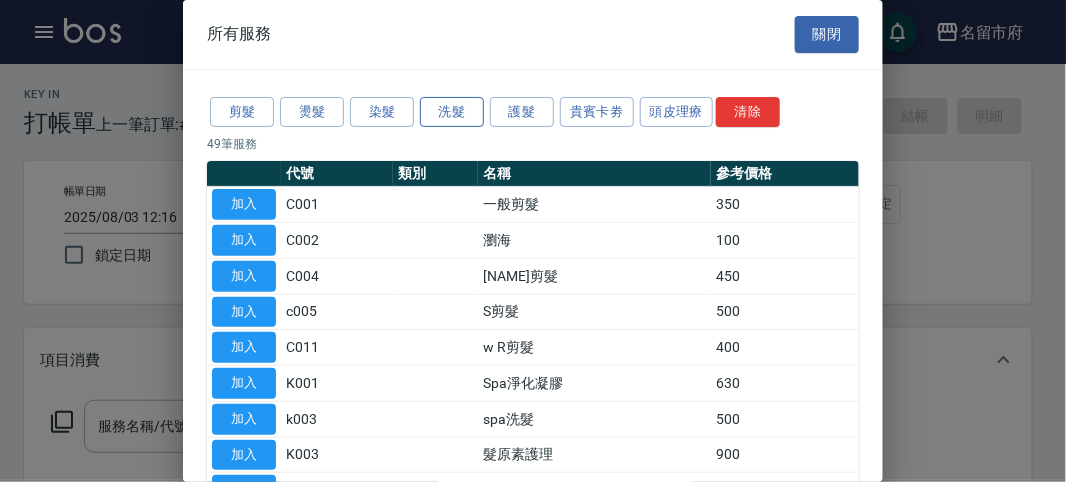 click on "洗髮" at bounding box center [452, 112] 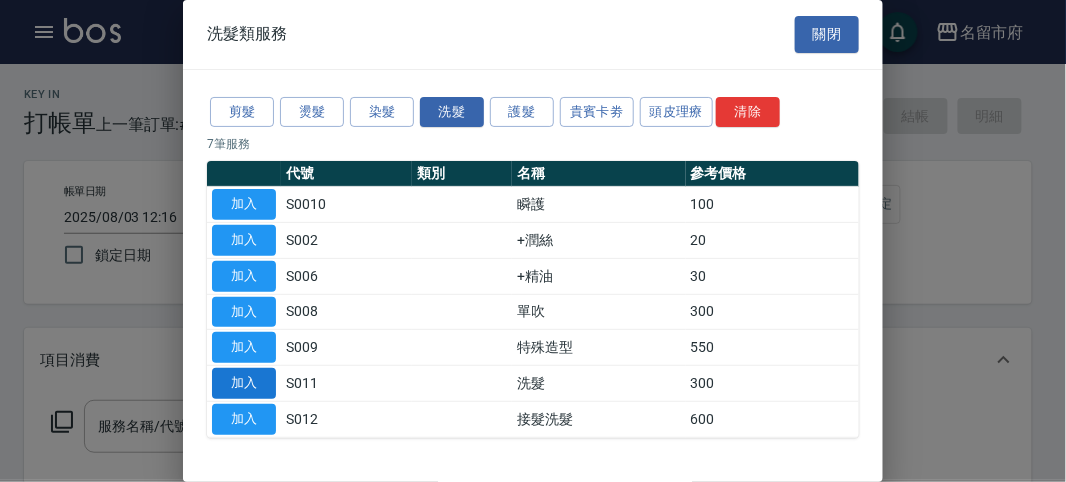 click on "加入" at bounding box center (244, 383) 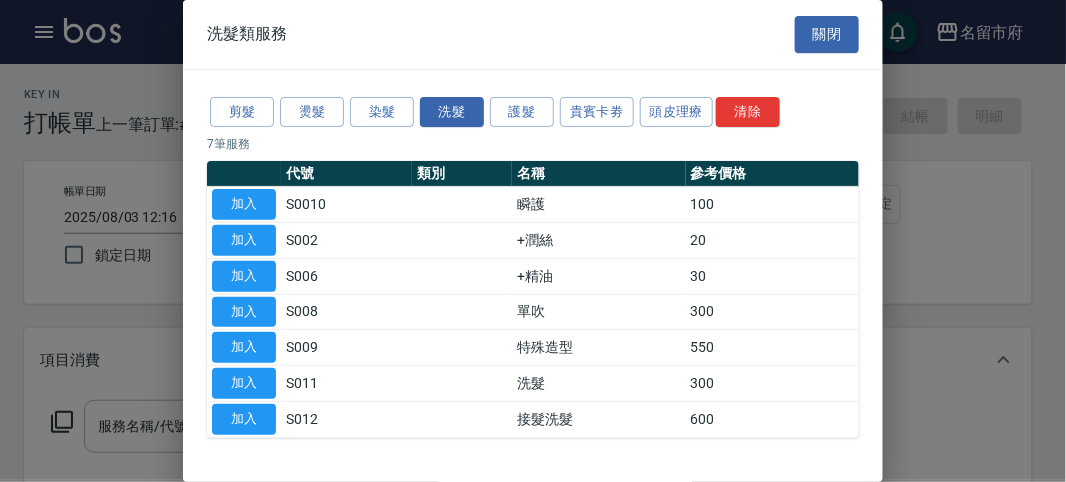 type on "洗髮(S011)" 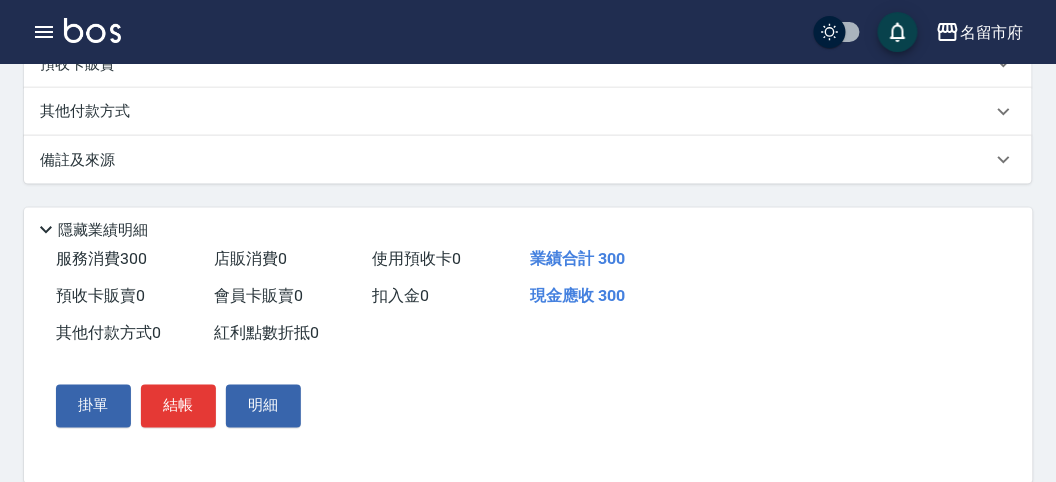 scroll, scrollTop: 585, scrollLeft: 0, axis: vertical 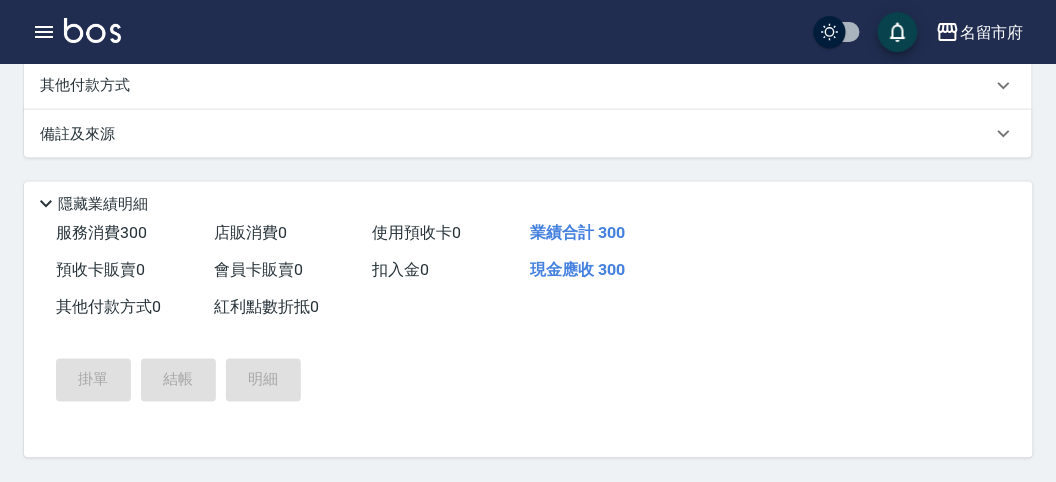 type on "2025/08/03 12:54" 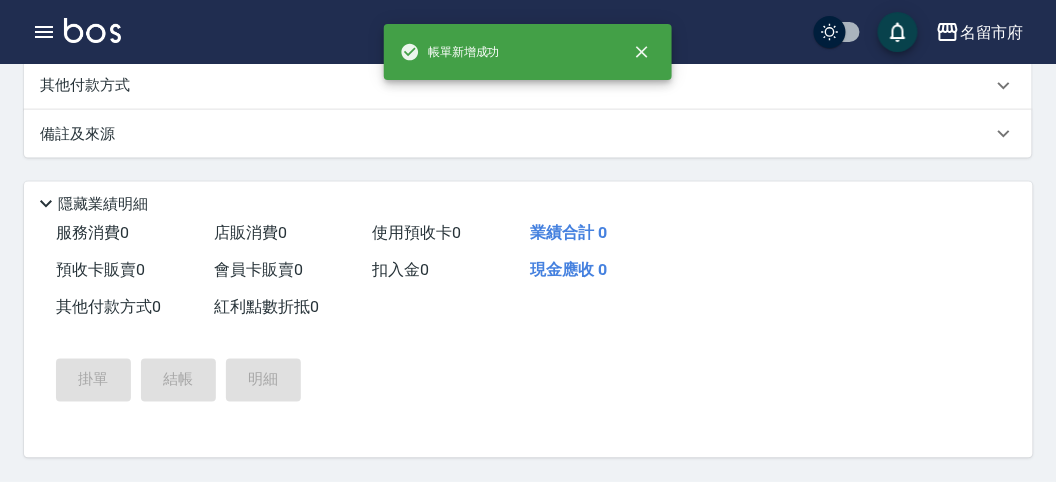 scroll, scrollTop: 0, scrollLeft: 0, axis: both 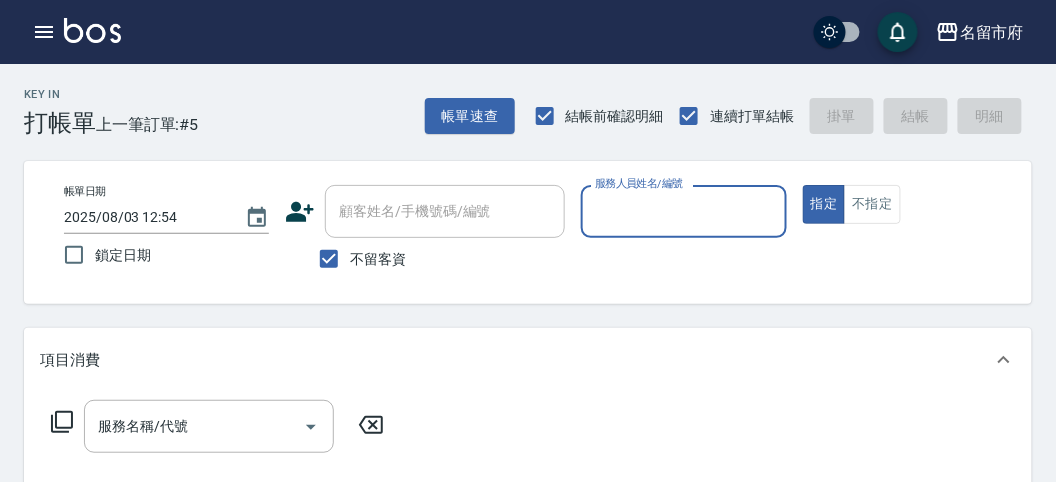 click on "服務人員姓名/編號" at bounding box center [683, 211] 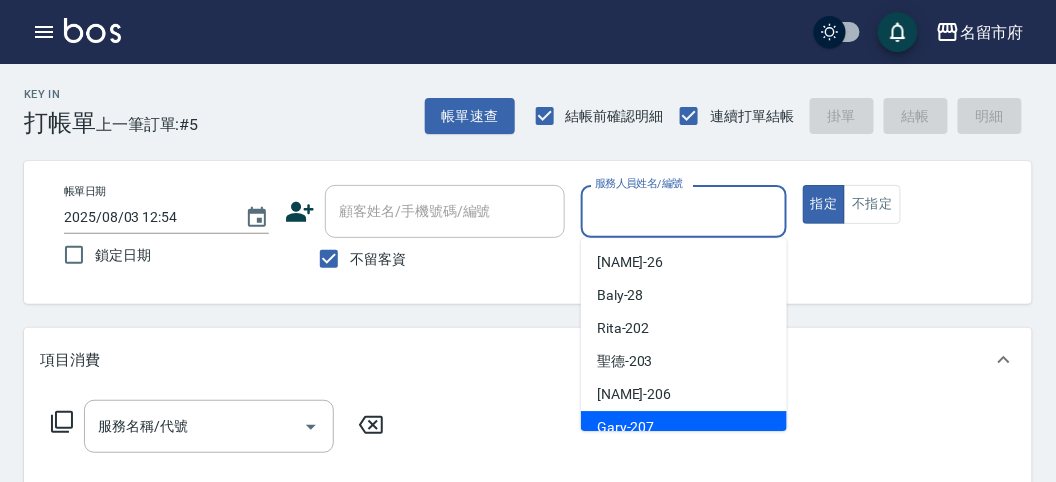 click on "[NAME]-207" at bounding box center [626, 427] 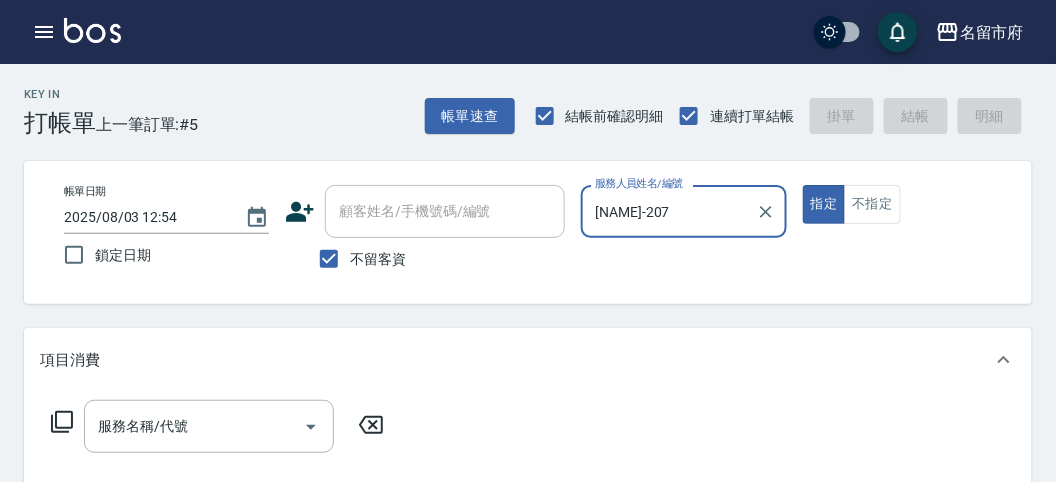 click 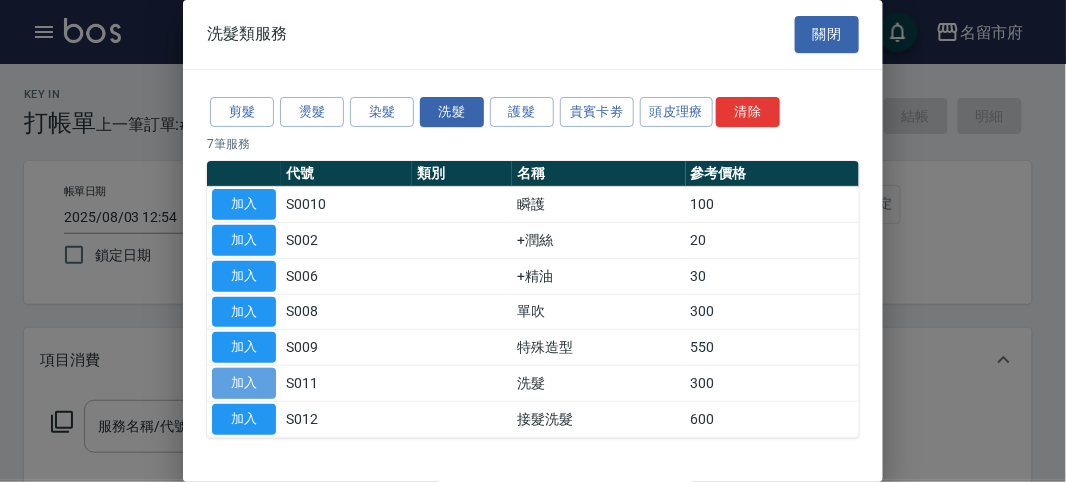 click on "加入" at bounding box center [244, 383] 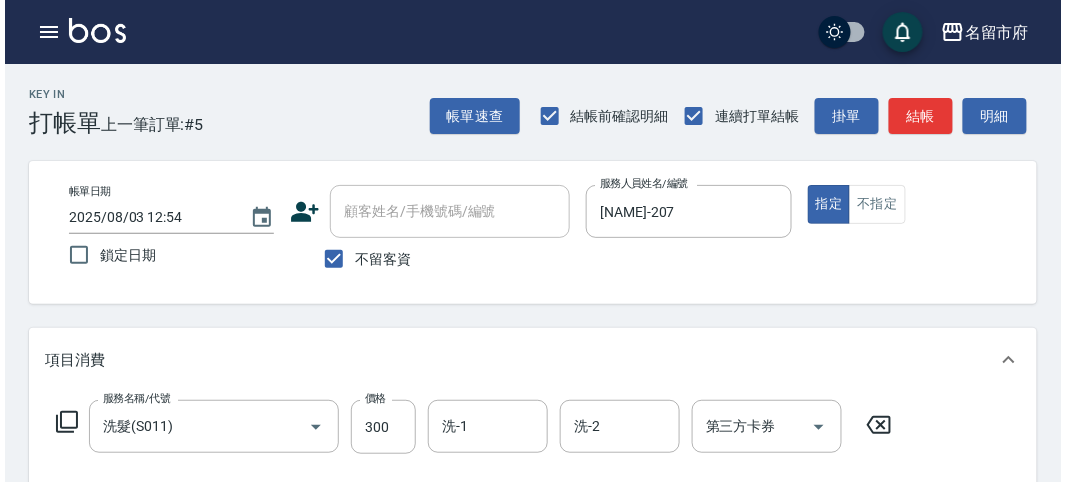 scroll, scrollTop: 585, scrollLeft: 0, axis: vertical 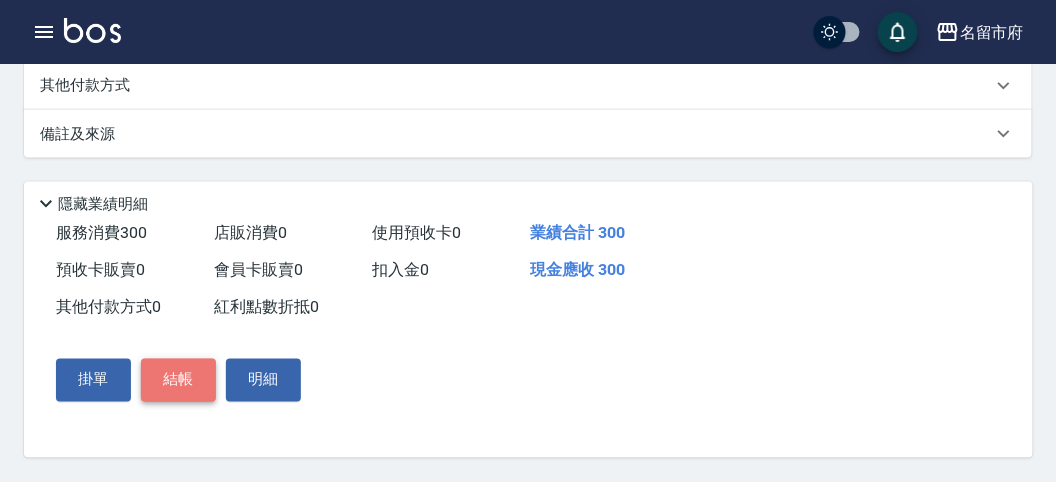 click on "結帳" at bounding box center (178, 380) 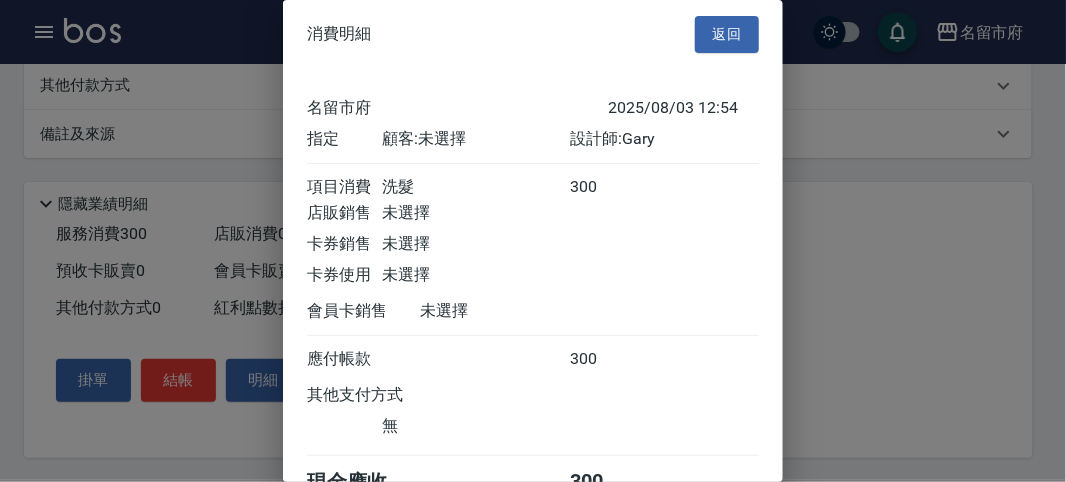 scroll, scrollTop: 111, scrollLeft: 0, axis: vertical 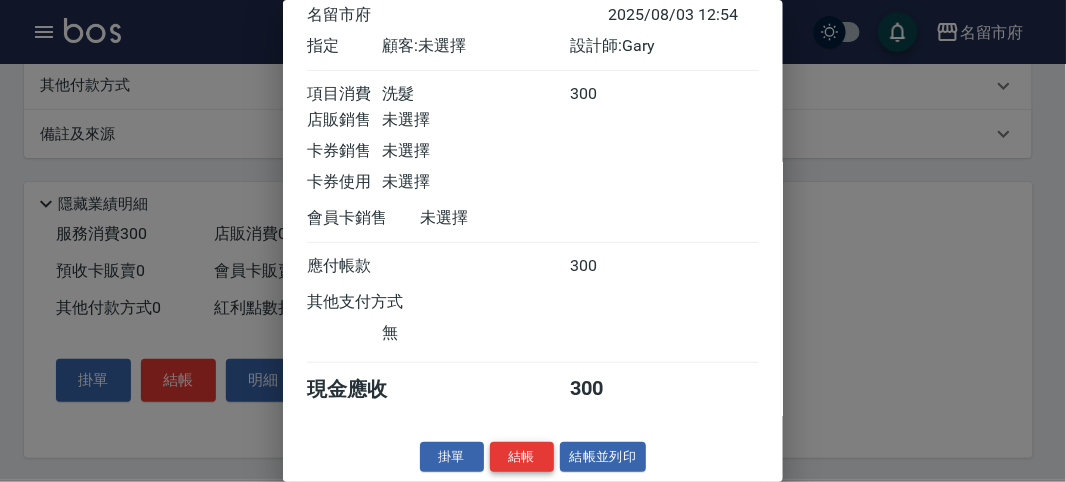 click on "結帳" at bounding box center (522, 457) 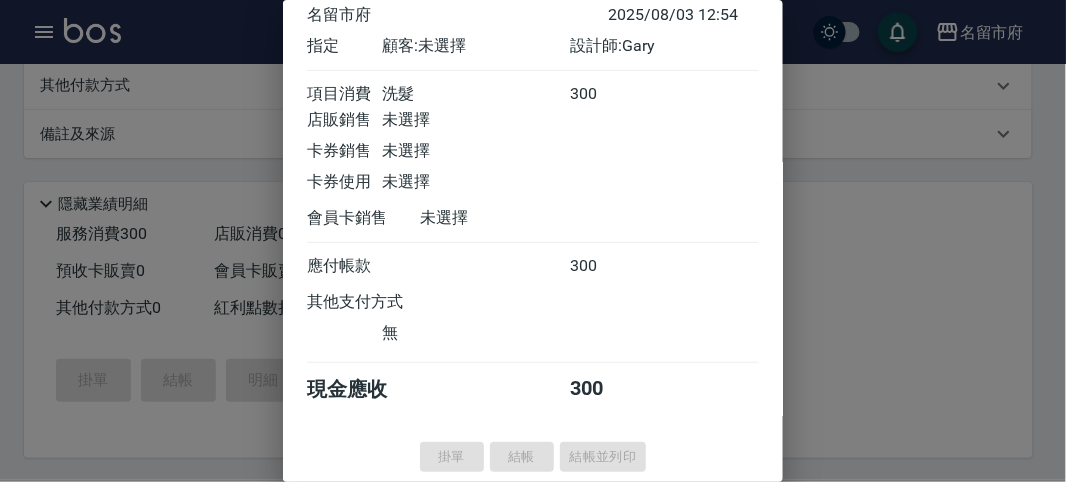type on "2025/08/03 13:24" 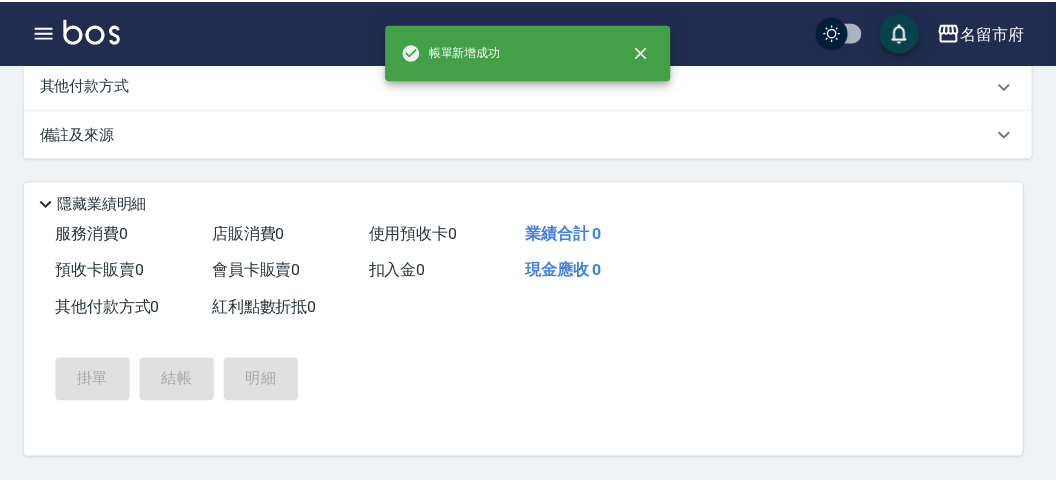 scroll, scrollTop: 0, scrollLeft: 0, axis: both 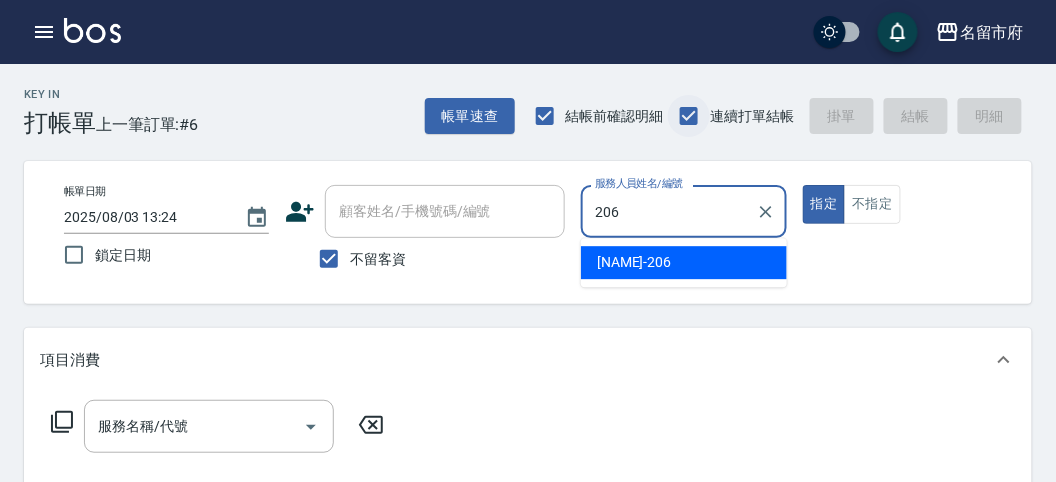 type on "[NAME]-206" 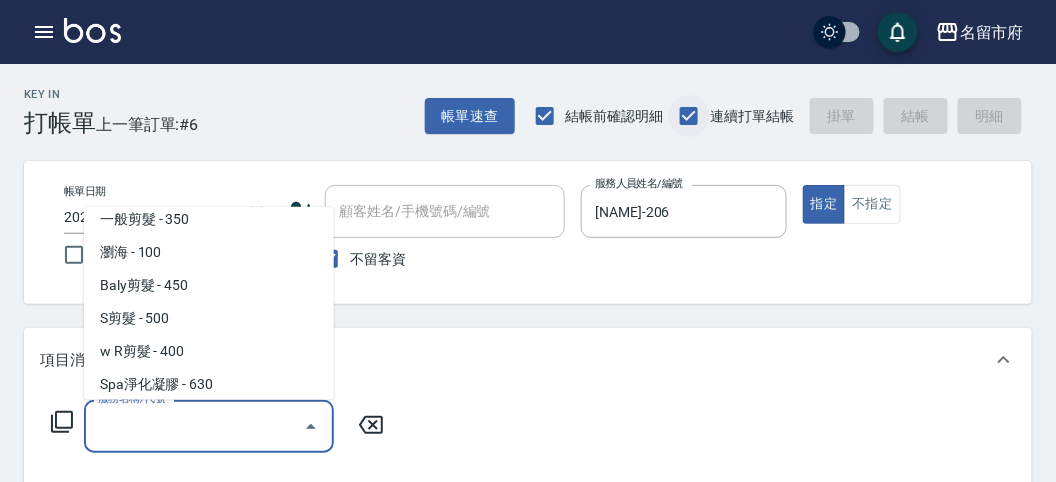 scroll, scrollTop: 45, scrollLeft: 0, axis: vertical 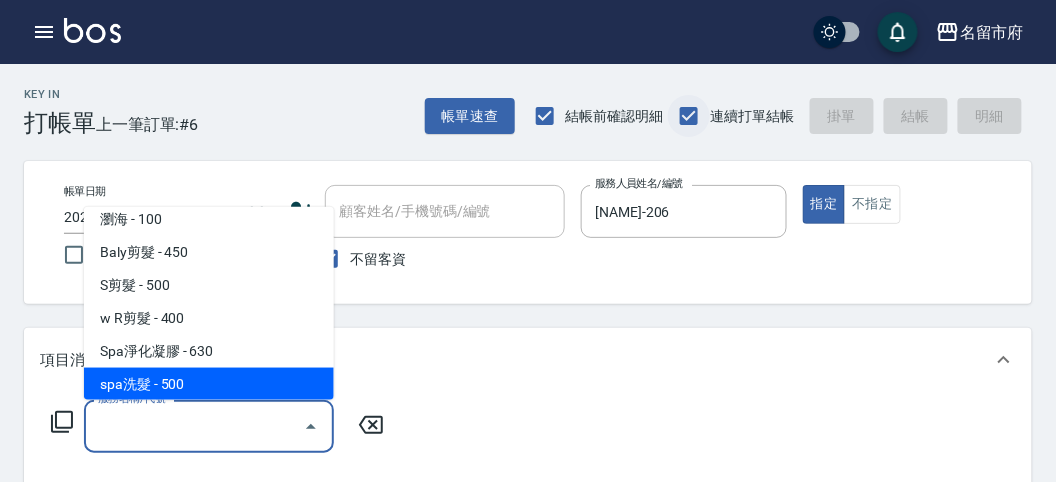 type on "spa洗髮(k003)" 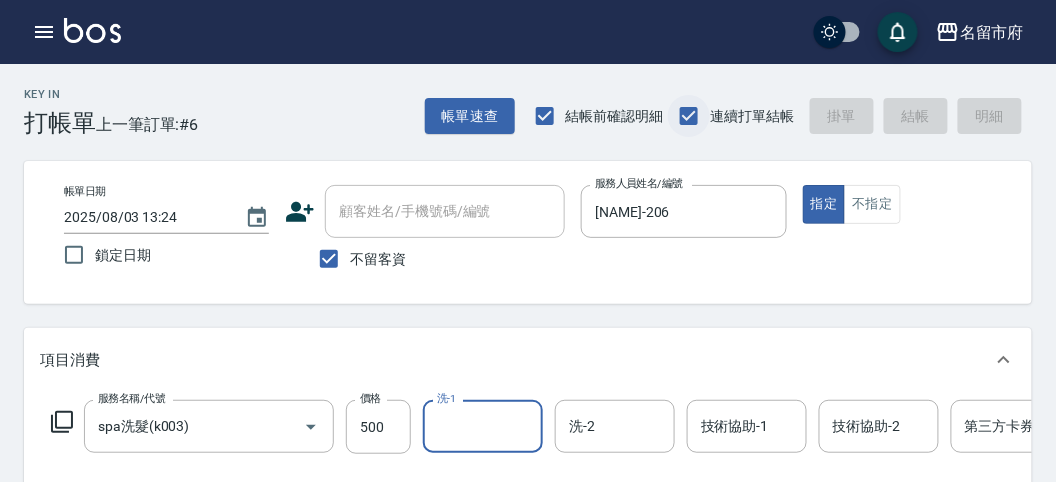 type on "2025/08/03 13:47" 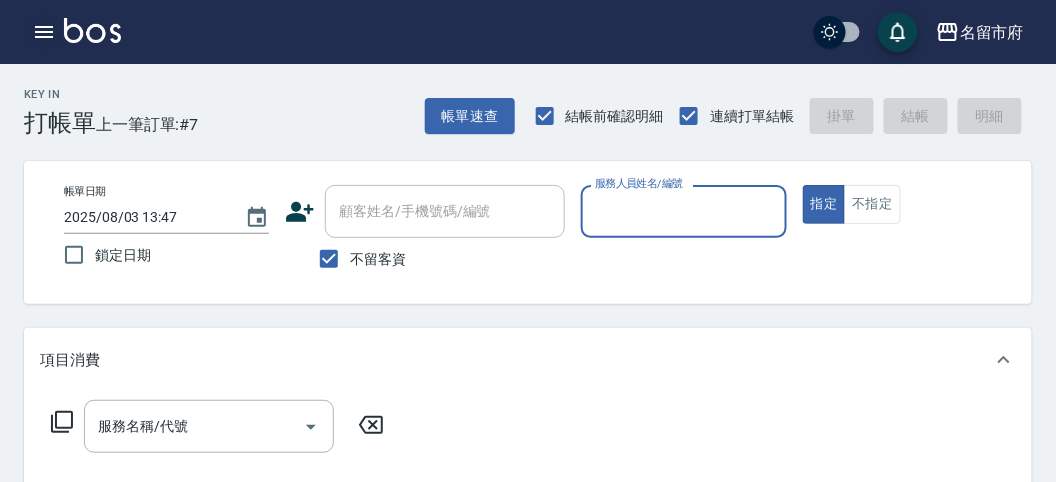 click at bounding box center (44, 32) 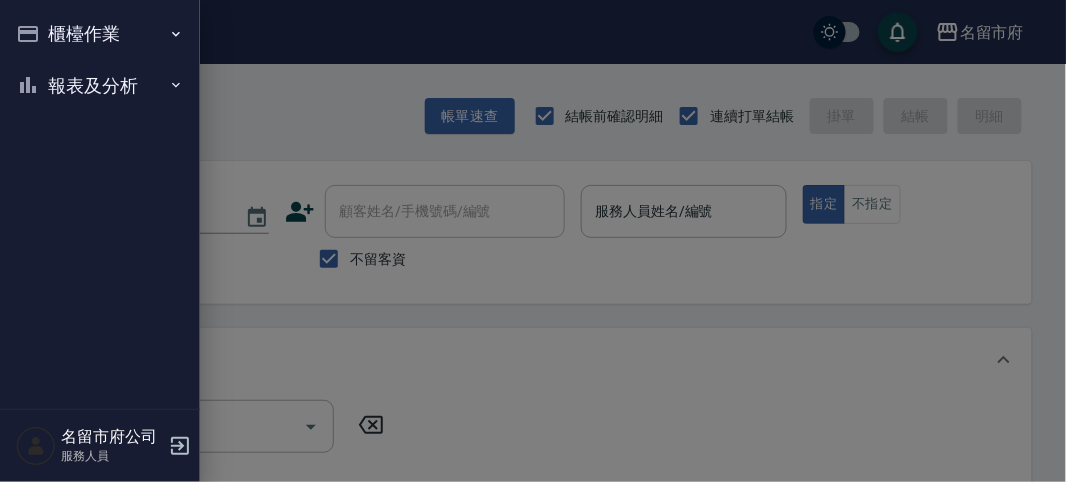 click on "櫃檯作業" at bounding box center (100, 34) 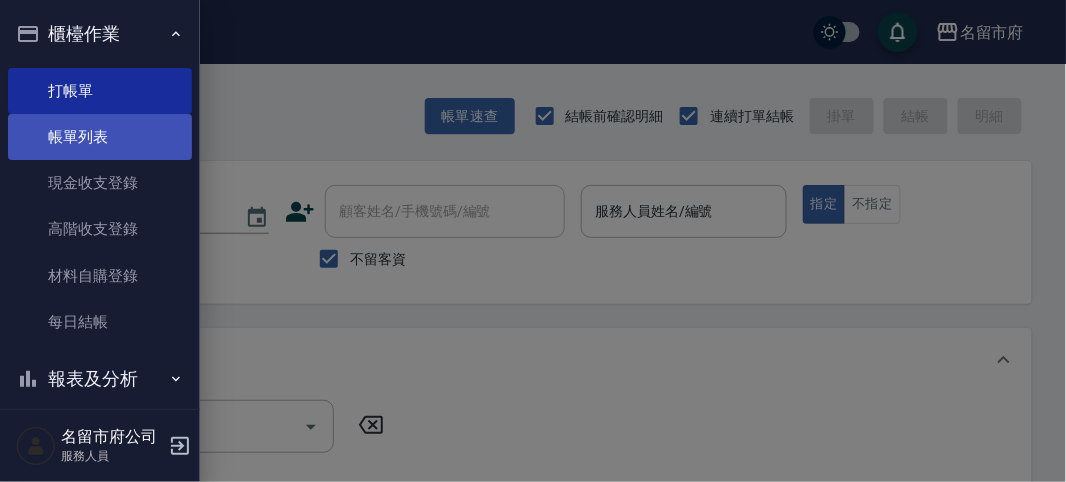 click on "帳單列表" at bounding box center [100, 137] 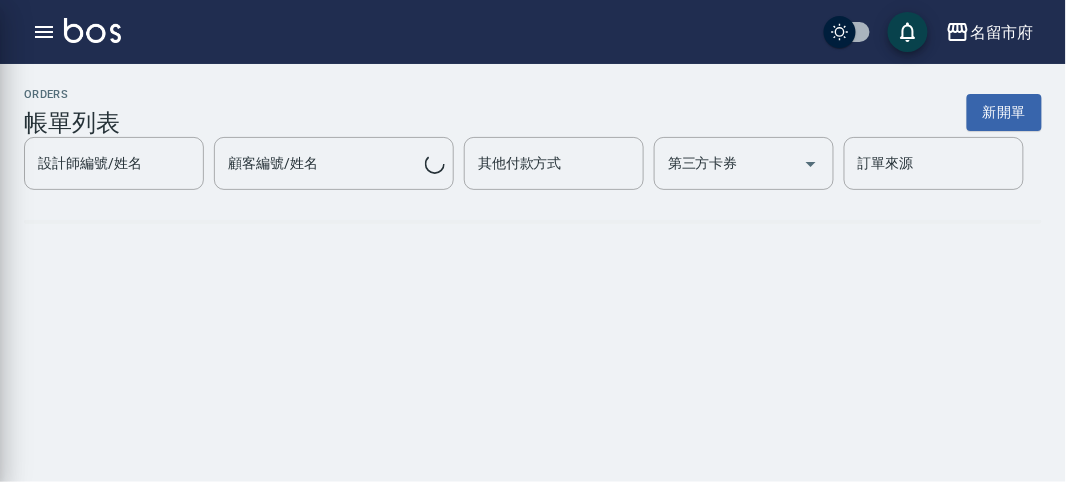 click on "帳單列表" at bounding box center [72, 123] 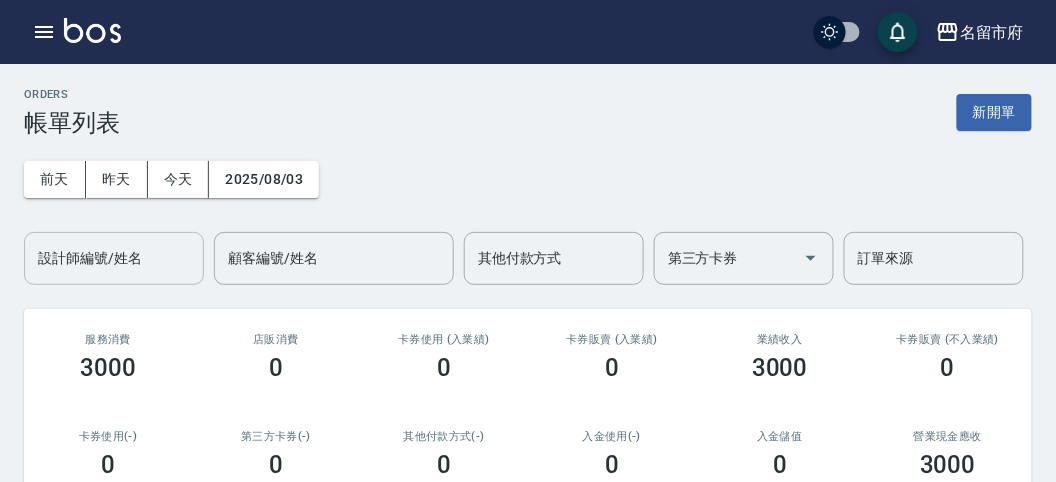 click on "設計師編號/姓名" at bounding box center (114, 258) 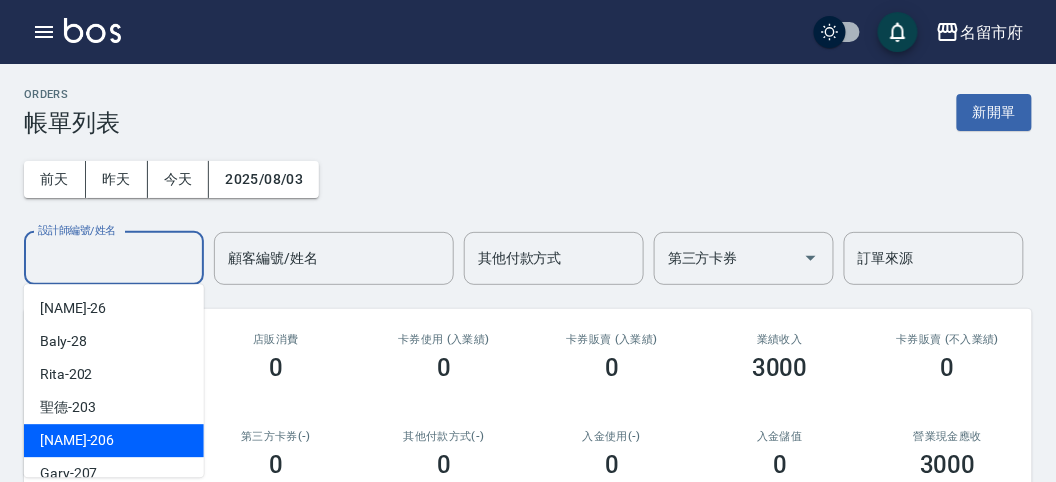 click on "[NAME] -206" at bounding box center (114, 440) 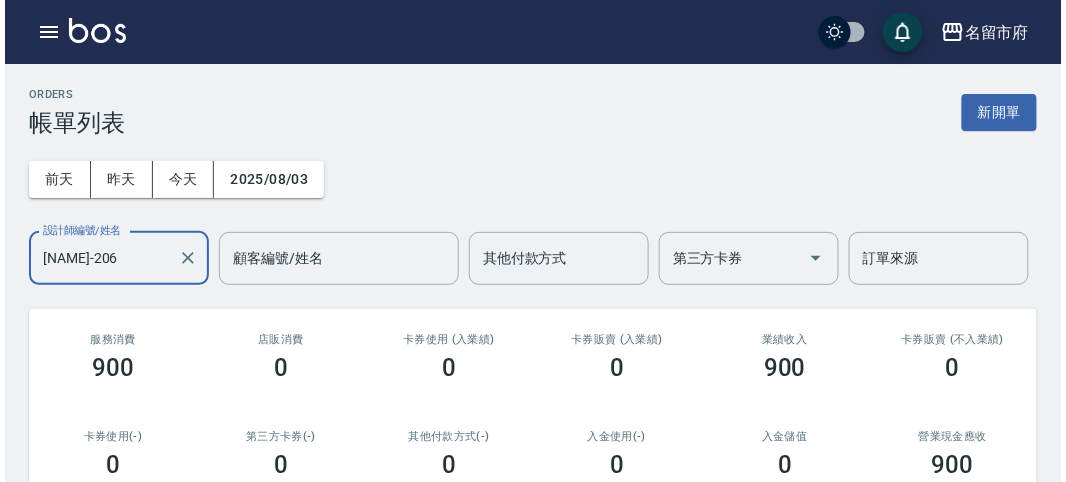 scroll, scrollTop: 372, scrollLeft: 0, axis: vertical 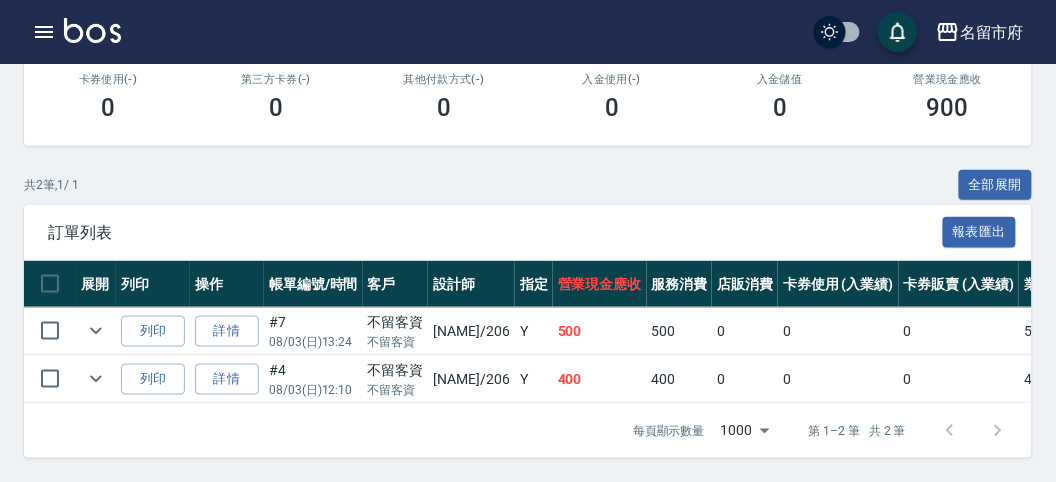click 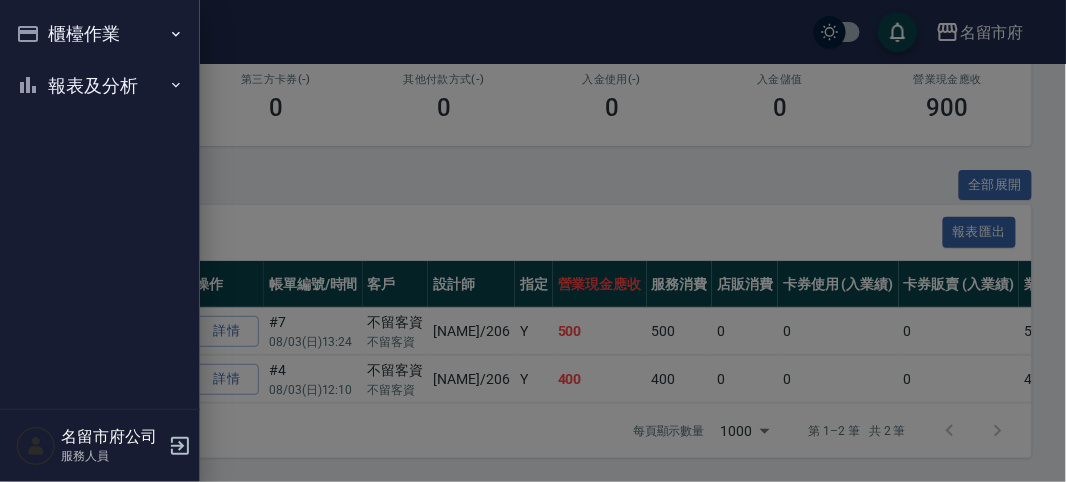 click on "櫃檯作業" at bounding box center [100, 34] 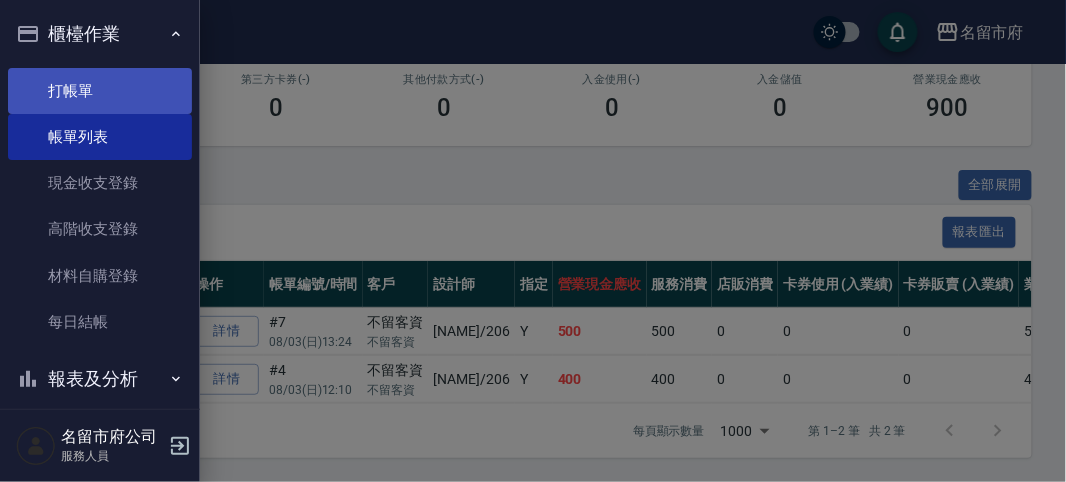 click on "打帳單" at bounding box center [100, 91] 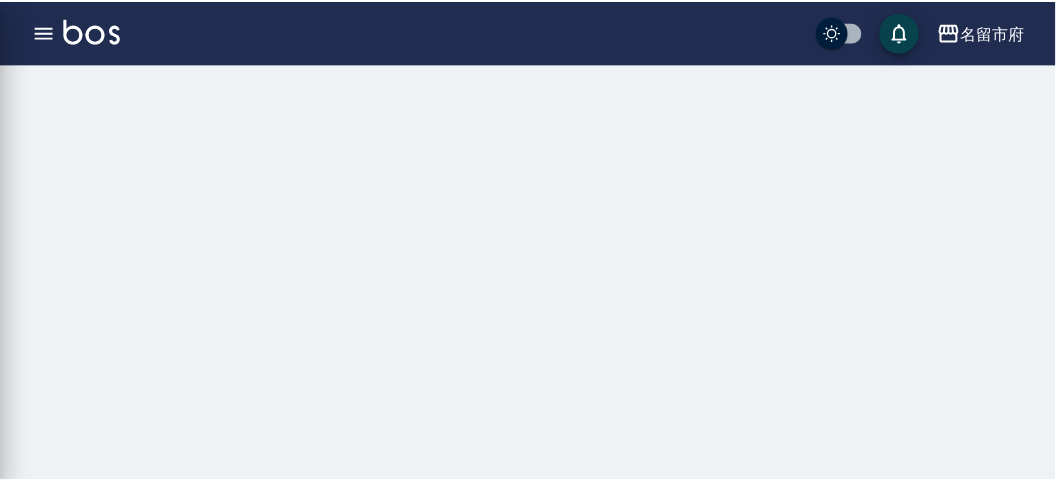 scroll, scrollTop: 0, scrollLeft: 0, axis: both 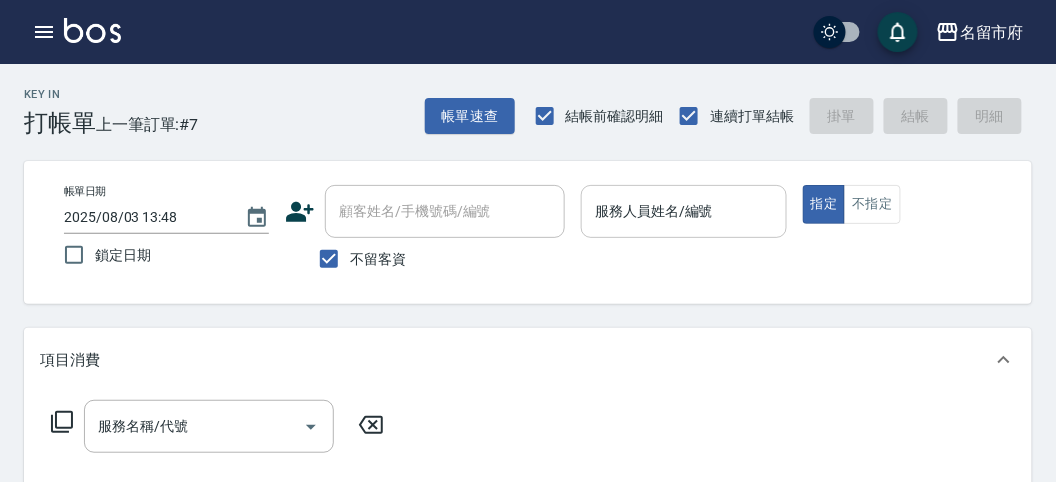 click on "服務人員姓名/編號 服務人員姓名/編號" at bounding box center (683, 222) 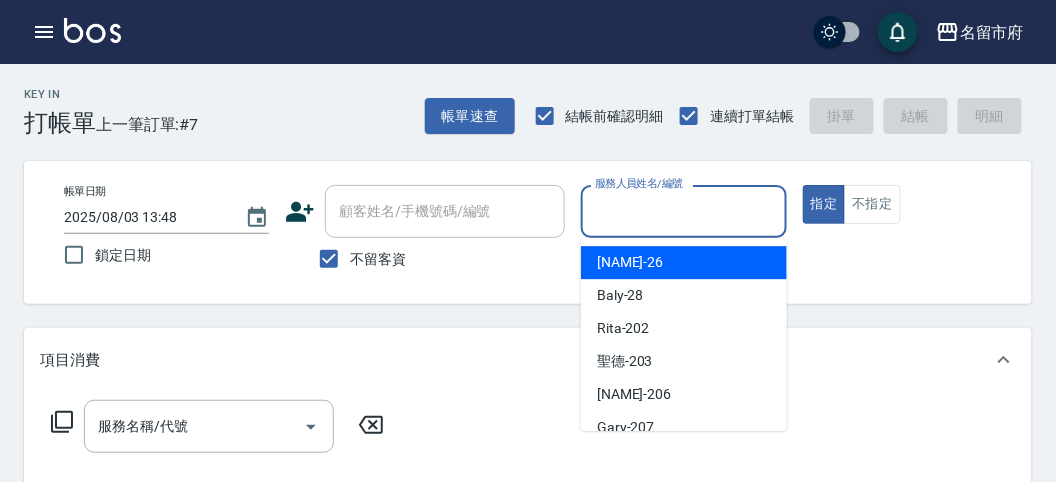 click on "服務人員姓名/編號" at bounding box center (683, 211) 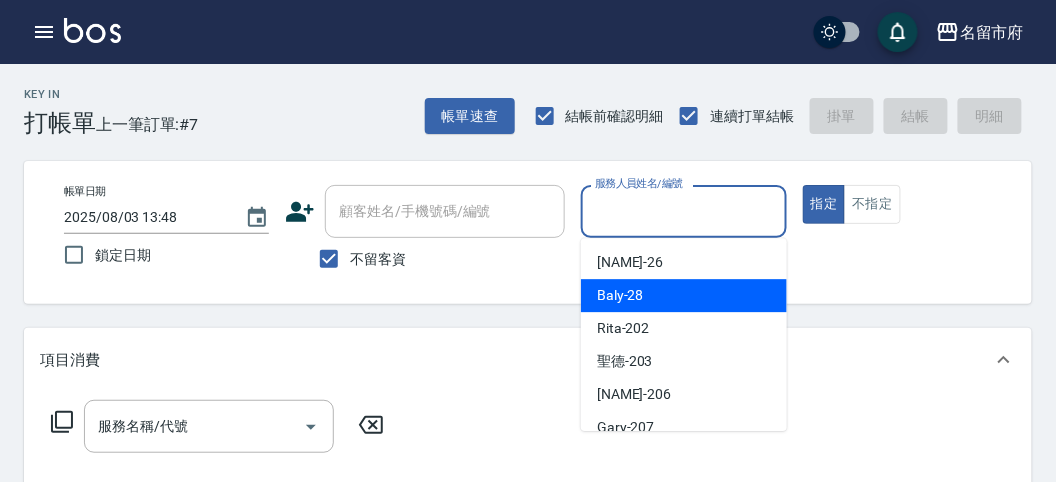 click on "[NAME]-28" at bounding box center (684, 295) 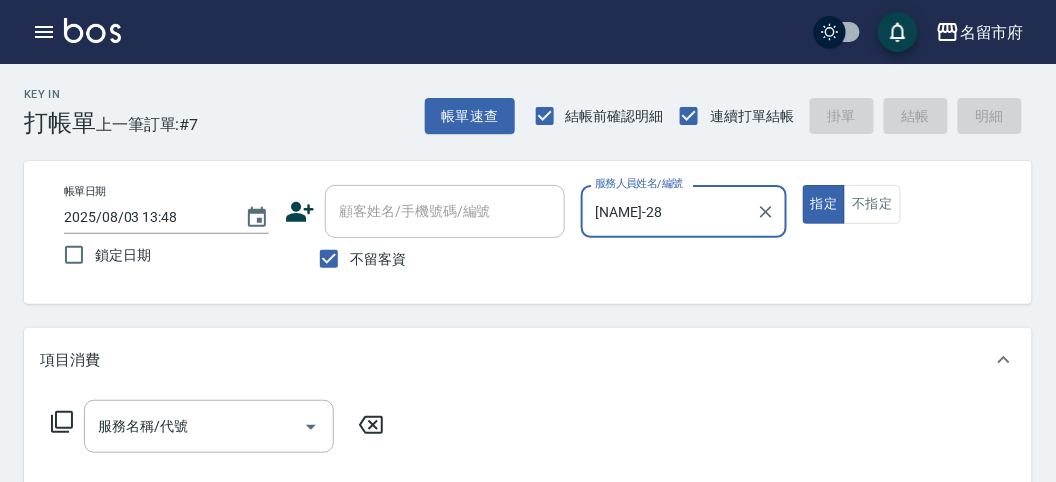 click on "服務名稱/代號 服務名稱/代號" at bounding box center (218, 426) 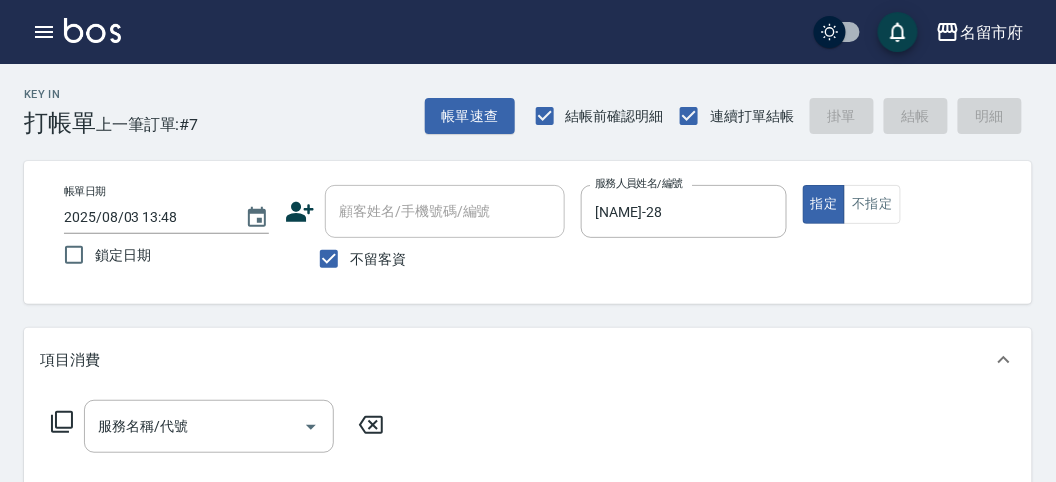 click on "項目消費" at bounding box center [528, 360] 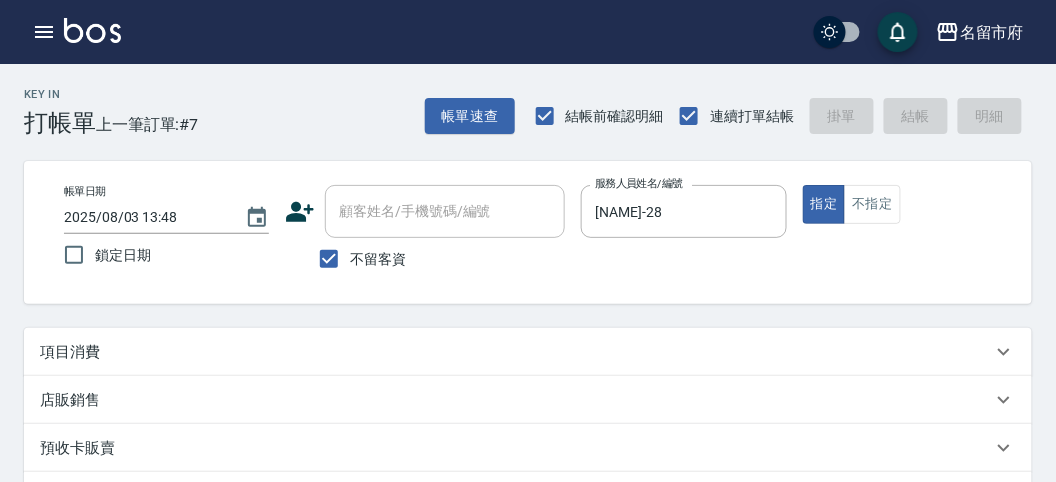 drag, startPoint x: 93, startPoint y: 344, endPoint x: 115, endPoint y: 393, distance: 53.712196 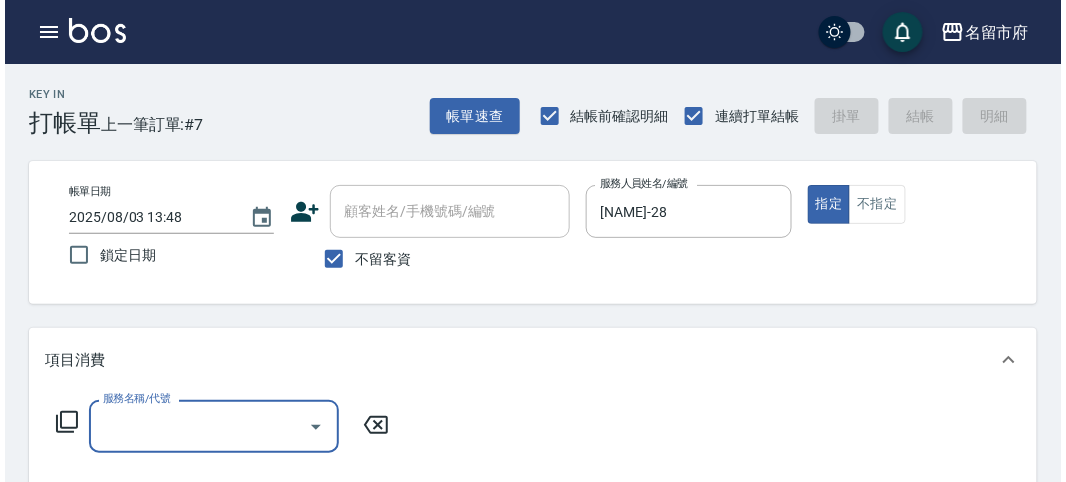 scroll, scrollTop: 0, scrollLeft: 0, axis: both 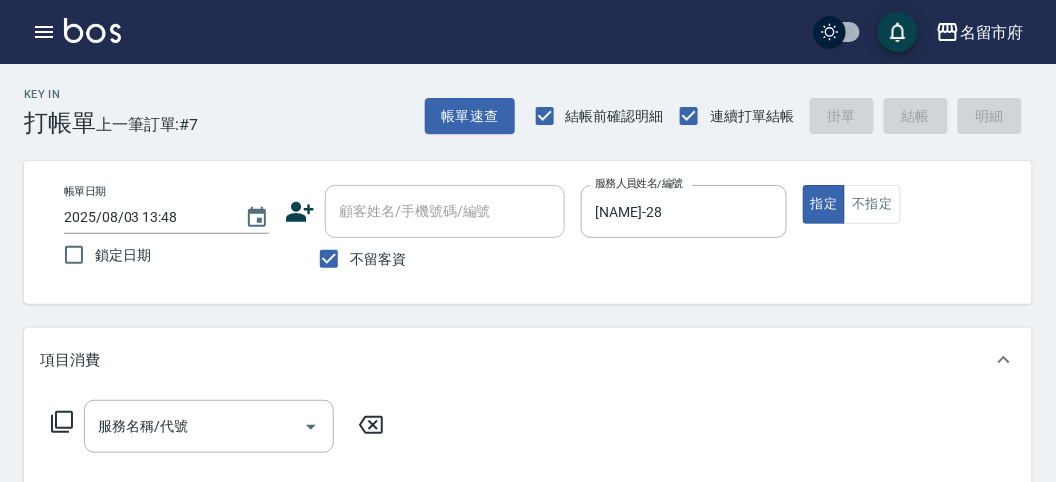 click 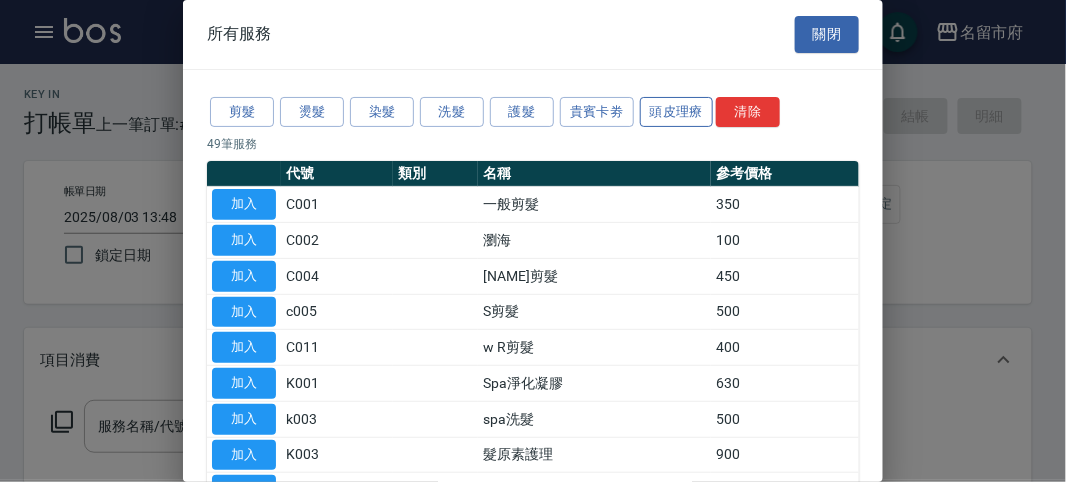 click on "頭皮理療" at bounding box center (677, 112) 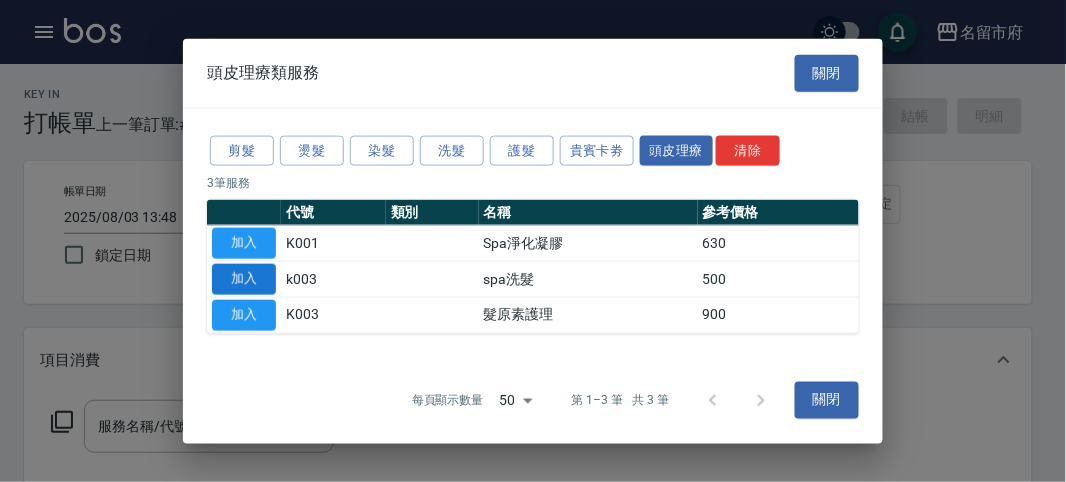 click on "加入" at bounding box center [244, 279] 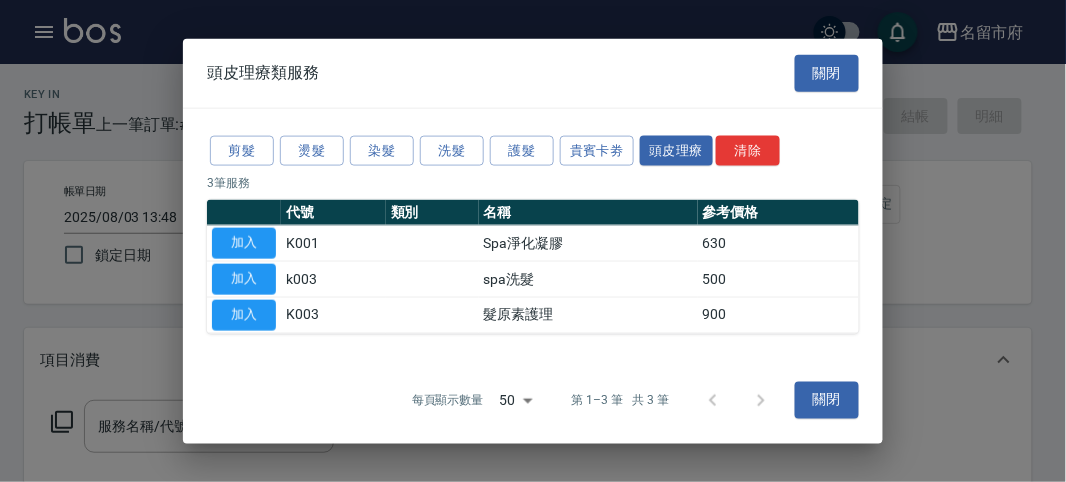 type on "spa洗髮(k003)" 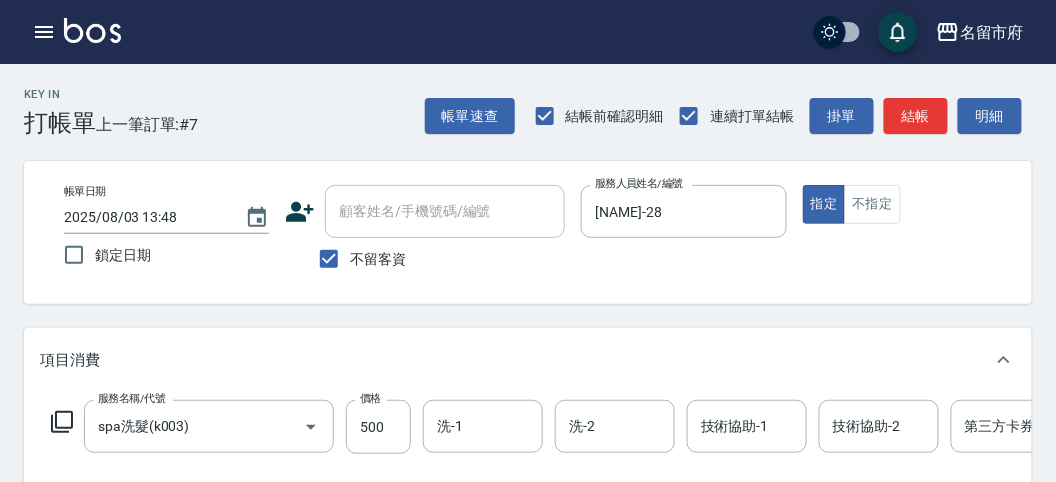 click 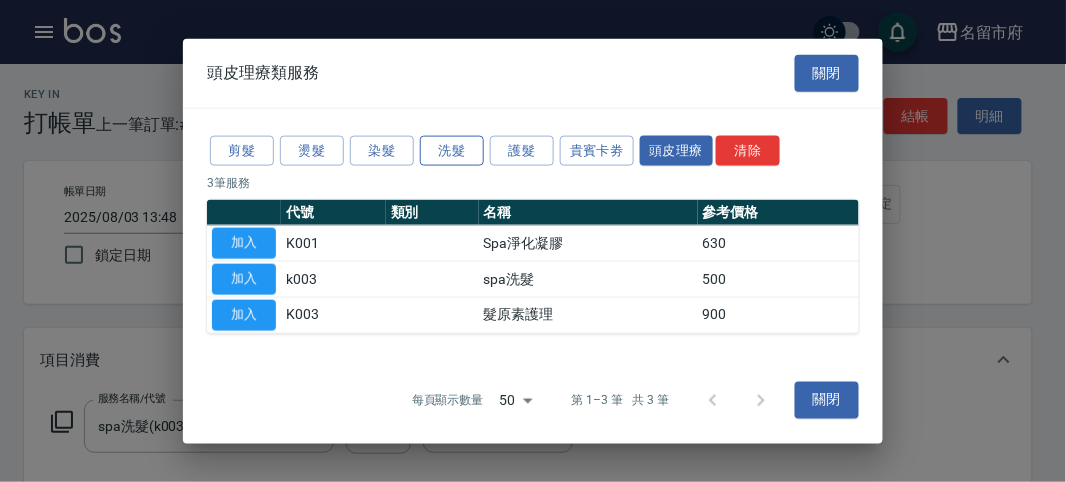 click on "洗髮" at bounding box center (452, 150) 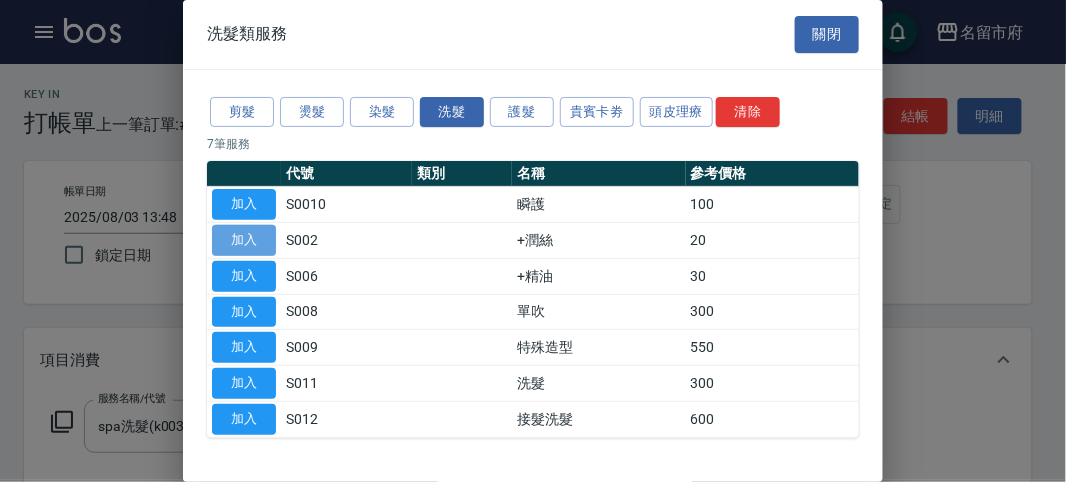 click on "加入" at bounding box center [244, 240] 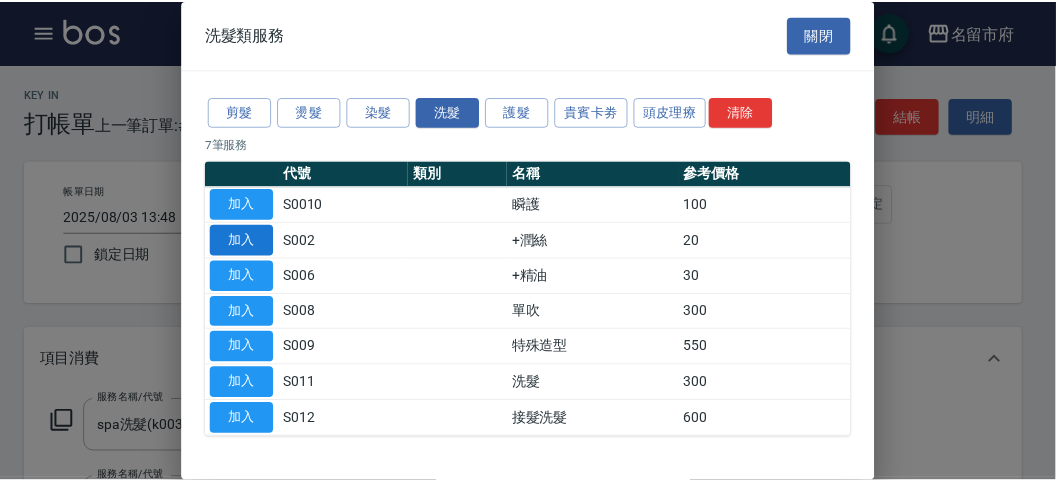 scroll, scrollTop: 263, scrollLeft: 0, axis: vertical 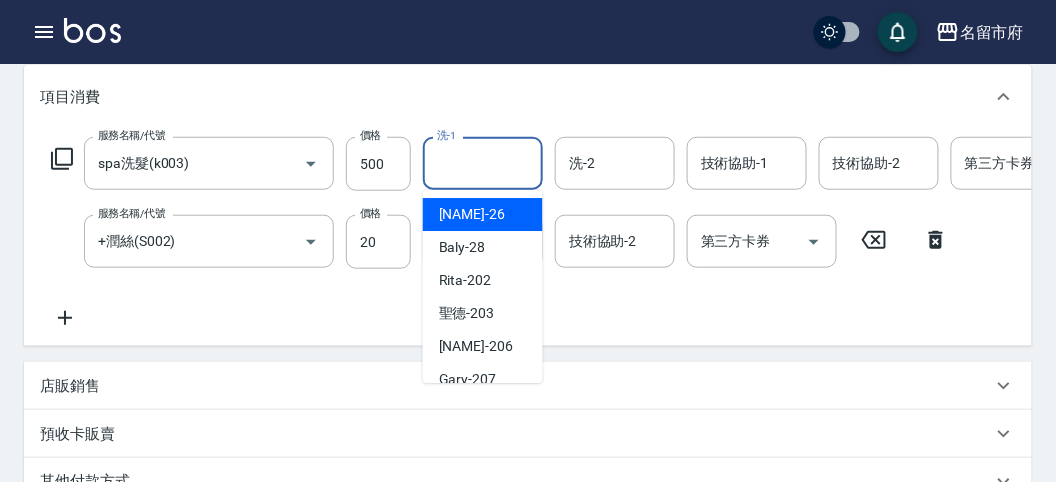 click on "洗-1" at bounding box center (483, 163) 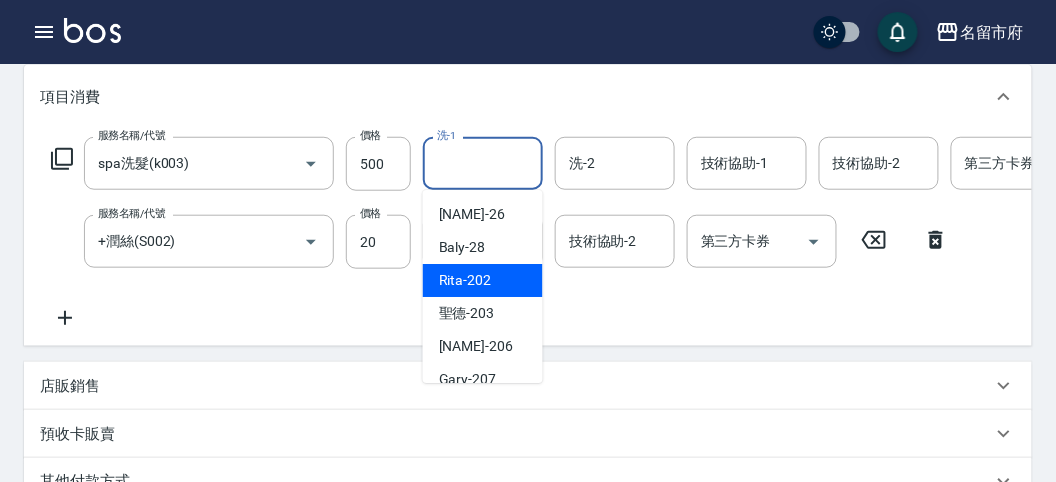 scroll, scrollTop: 153, scrollLeft: 0, axis: vertical 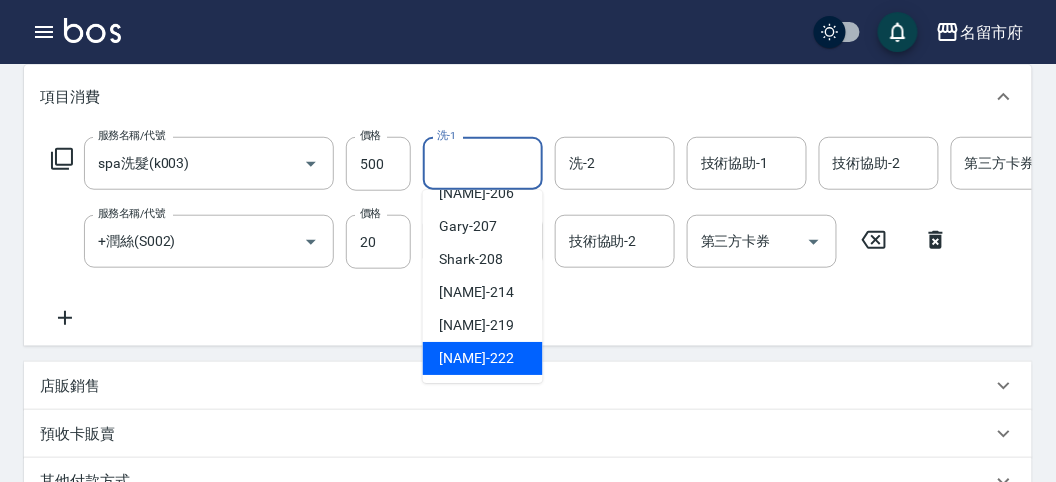 click on "[NAME] -222" at bounding box center [476, 358] 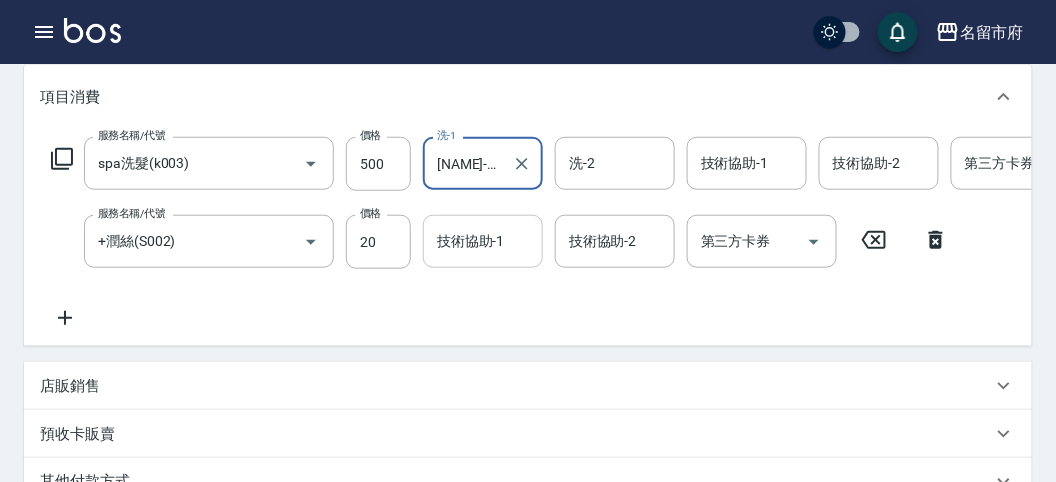 click on "技術協助-1 技術協助-1" at bounding box center [483, 241] 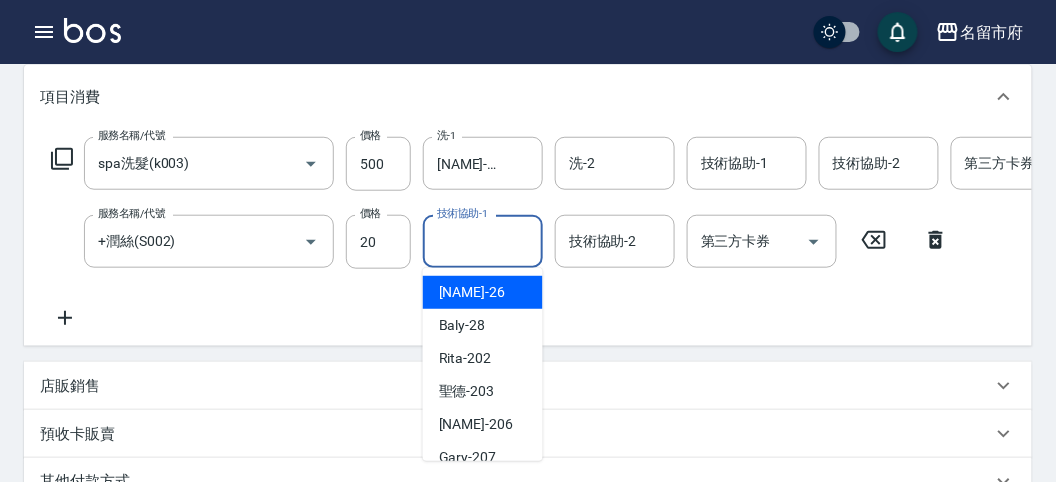 scroll, scrollTop: 153, scrollLeft: 0, axis: vertical 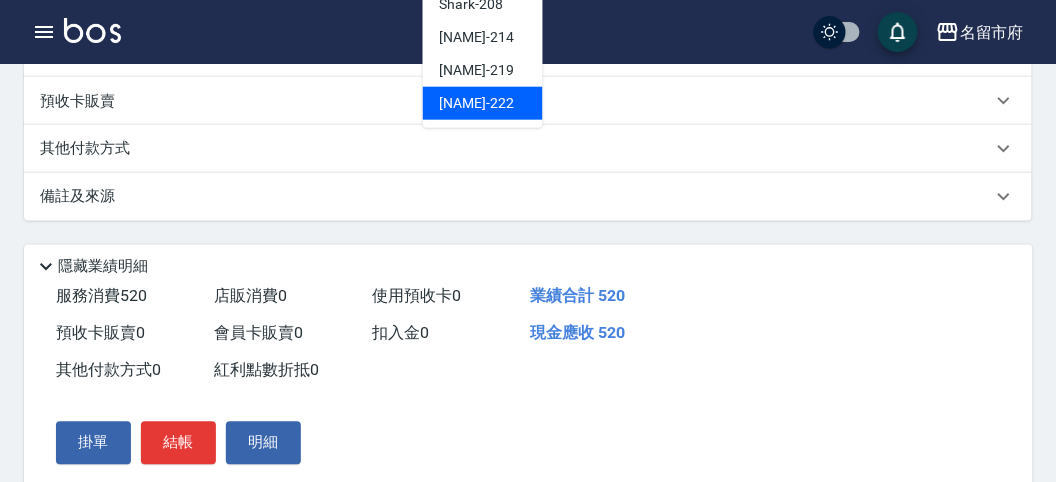 click on "[NAME] -222" at bounding box center [483, 103] 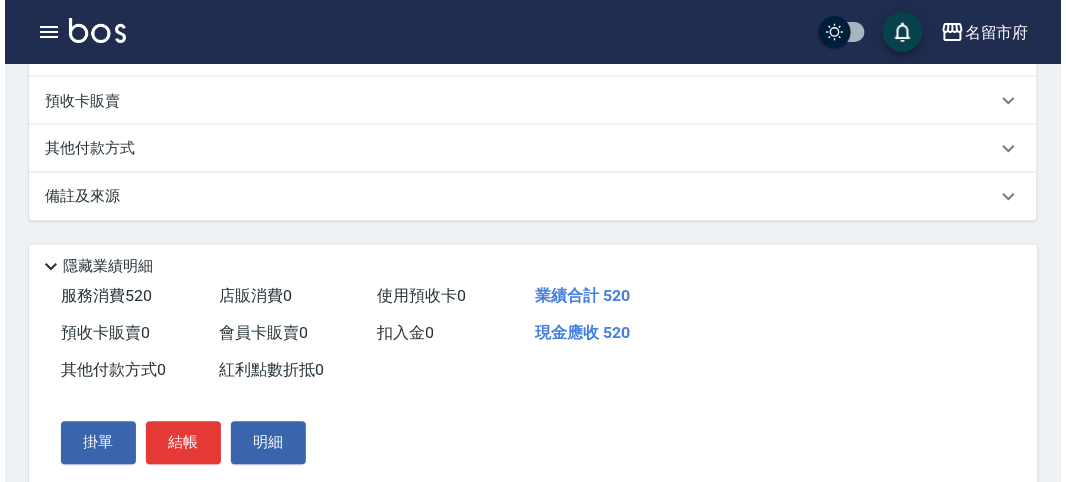 scroll, scrollTop: 682, scrollLeft: 0, axis: vertical 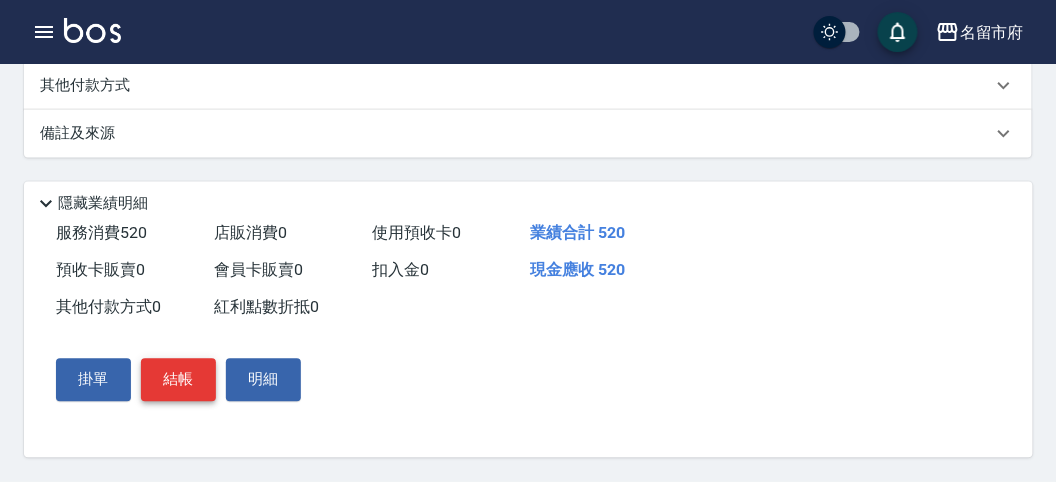 click on "結帳" at bounding box center (178, 380) 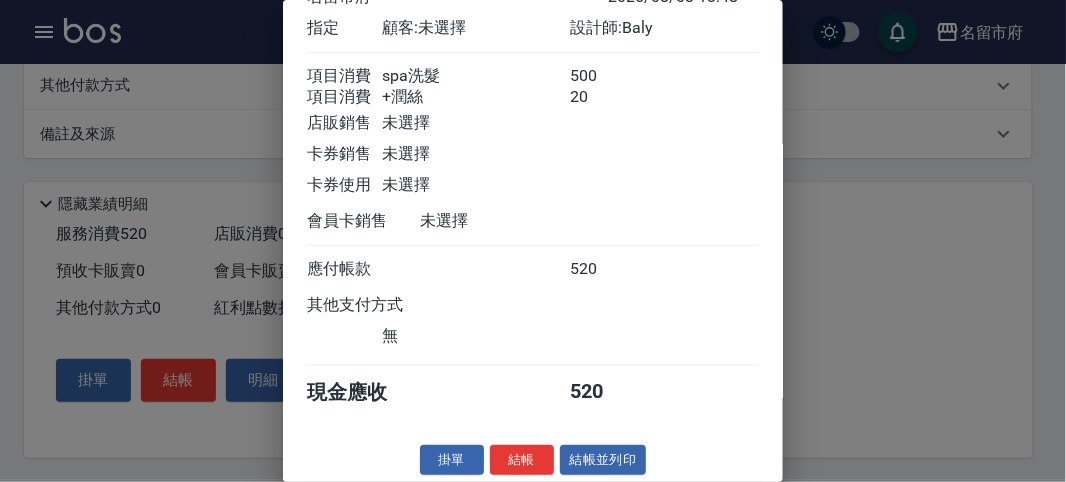 scroll, scrollTop: 133, scrollLeft: 0, axis: vertical 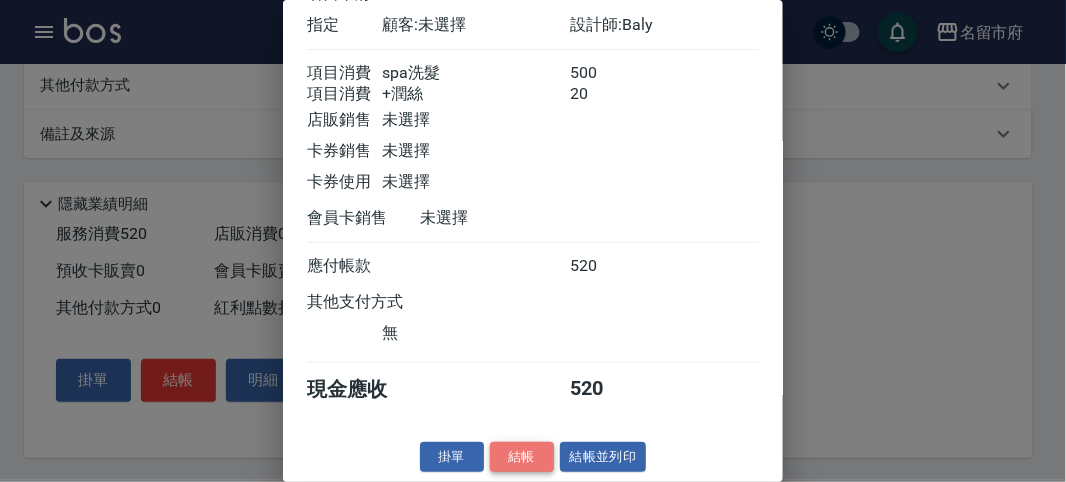 click on "結帳" at bounding box center [522, 457] 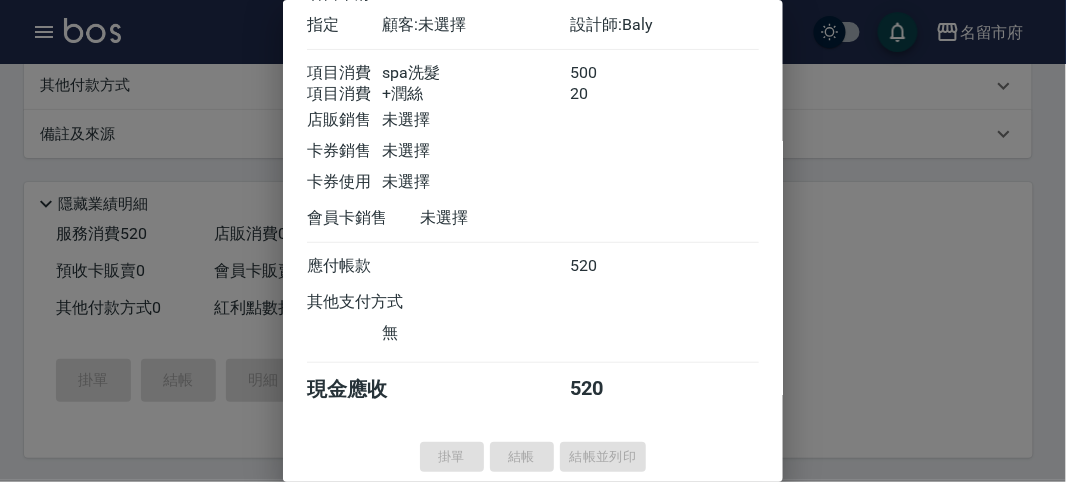 type 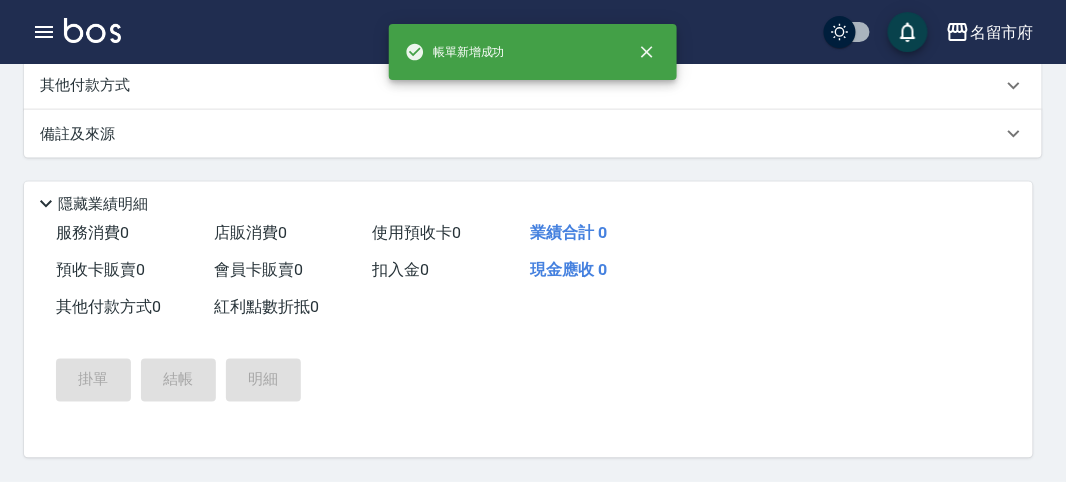 scroll, scrollTop: 0, scrollLeft: 0, axis: both 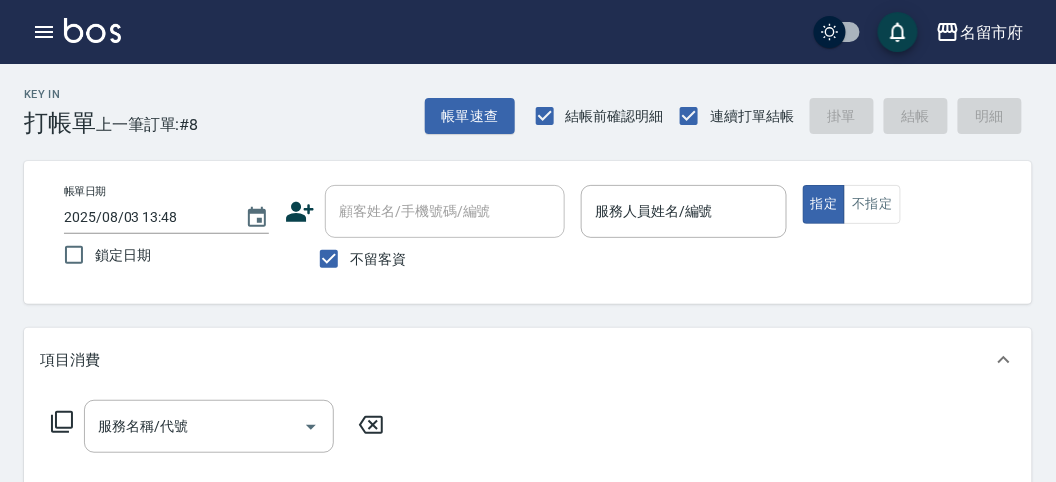 click at bounding box center (683, 248) 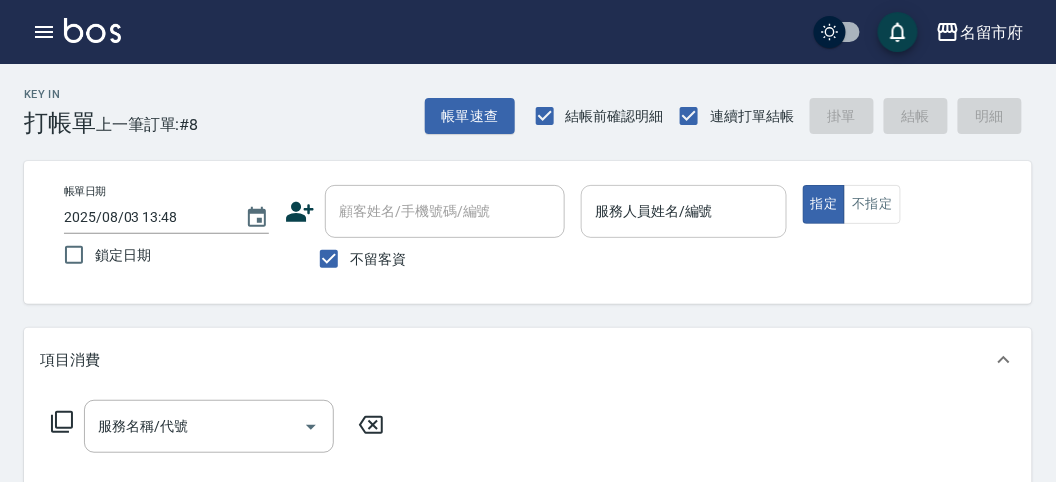 click on "服務人員姓名/編號" at bounding box center (683, 211) 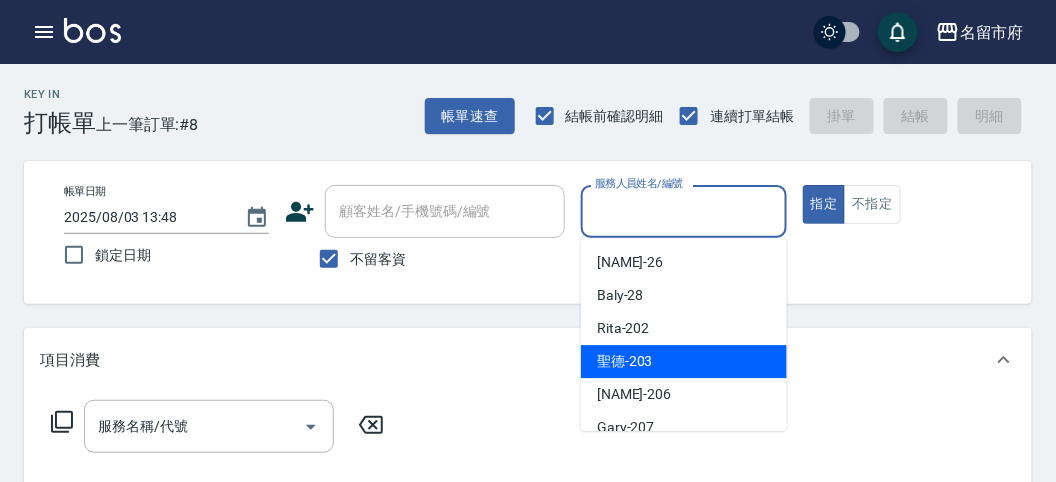 click on "[NAME]-203" at bounding box center [625, 361] 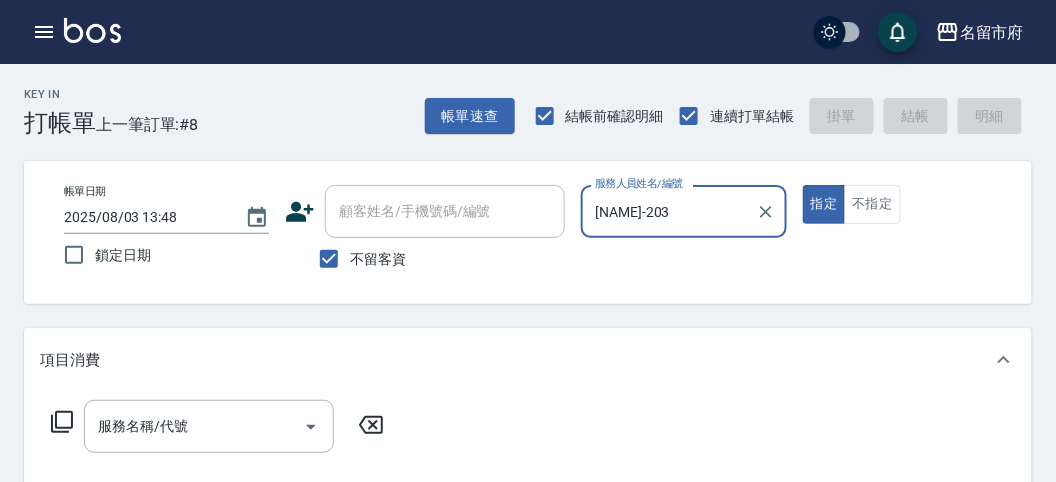 click 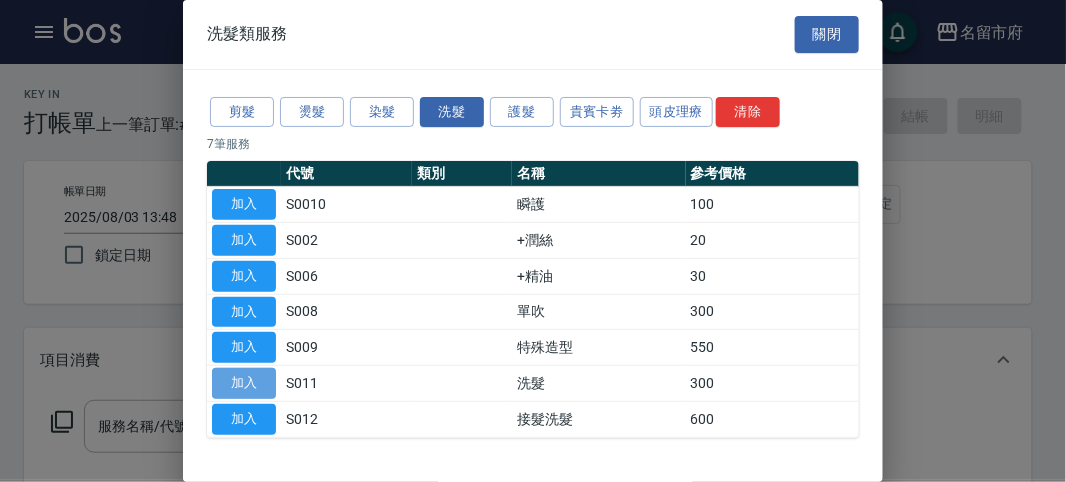 click on "加入" at bounding box center [244, 383] 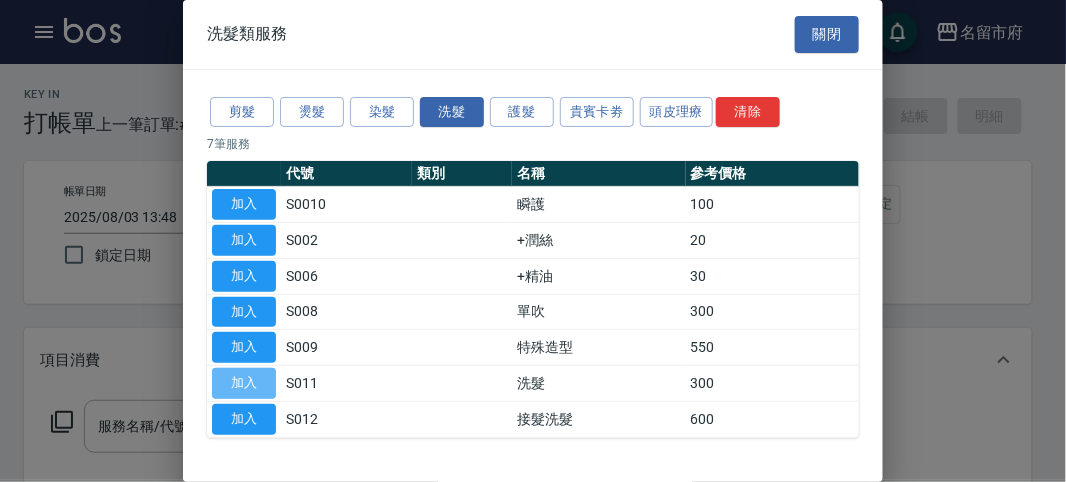 type on "洗髮(S011)" 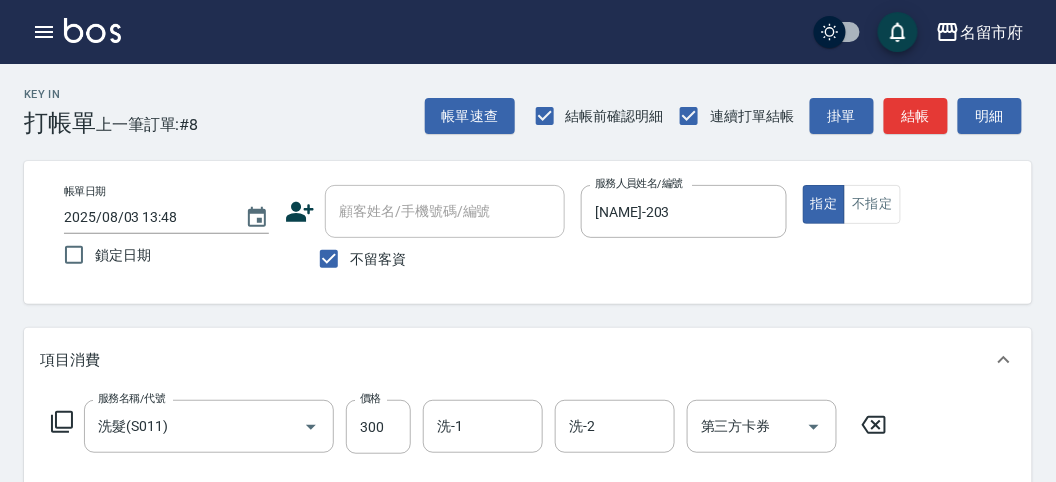 click 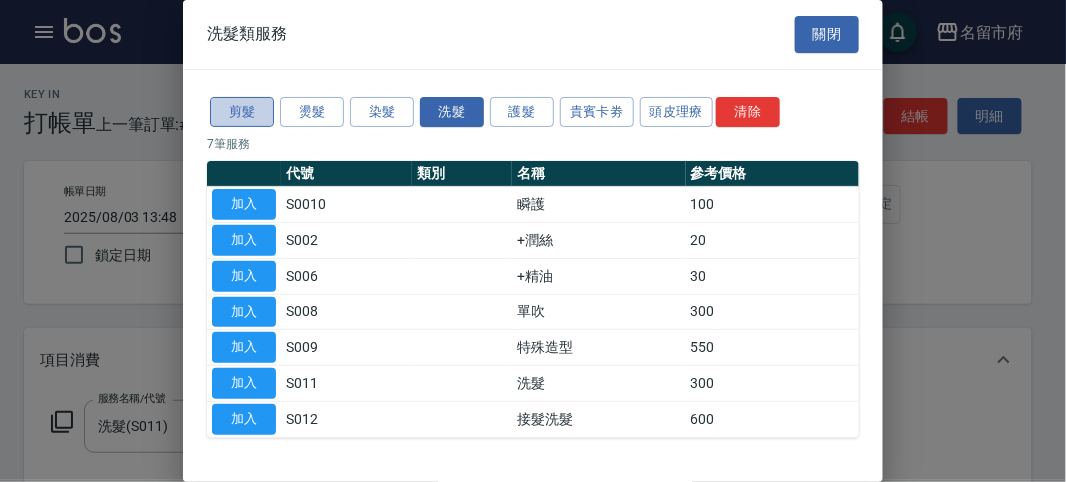click on "剪髮" at bounding box center (242, 112) 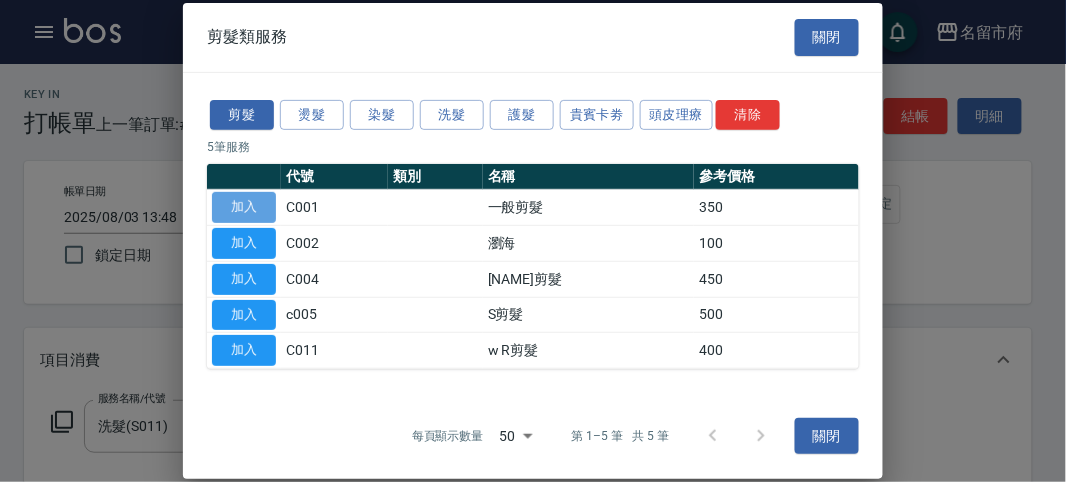 click on "加入" at bounding box center (244, 207) 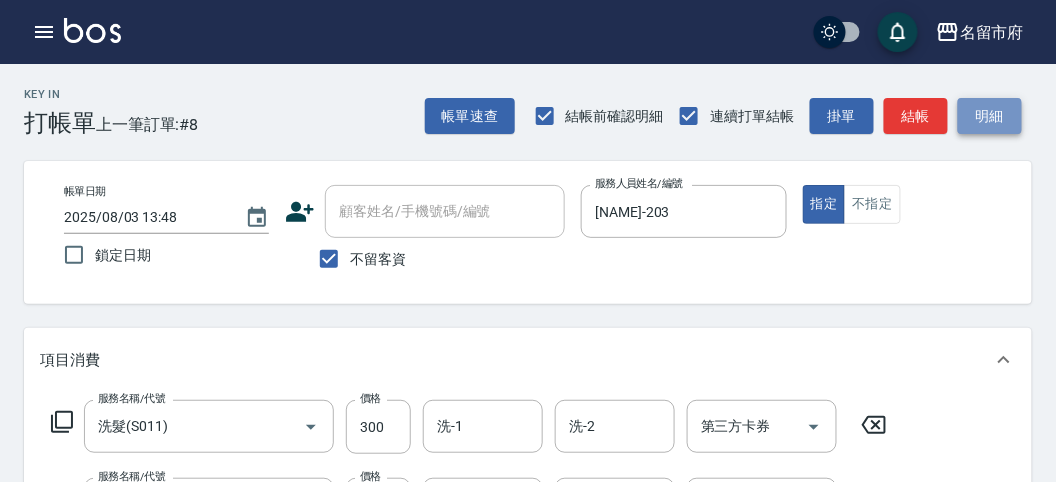 click on "明細" at bounding box center [990, 116] 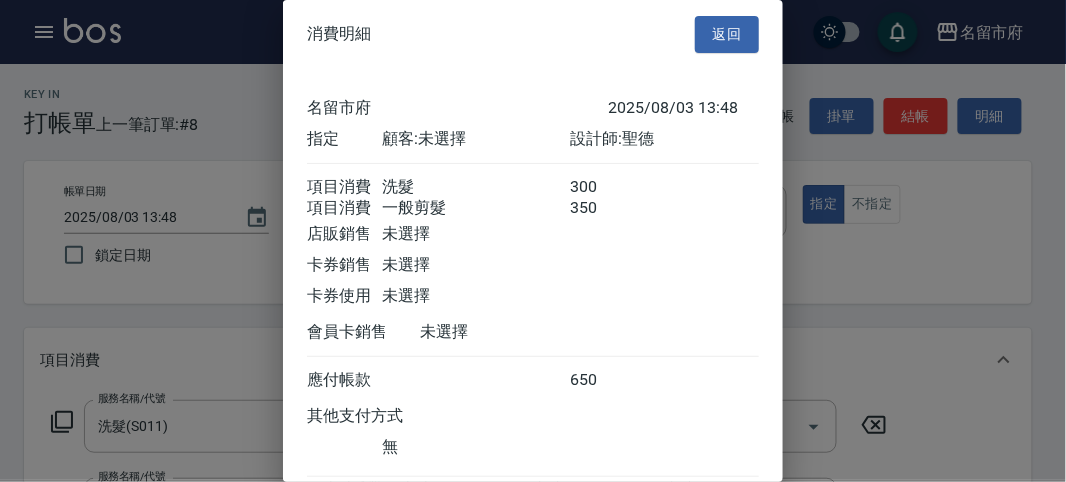 scroll, scrollTop: 133, scrollLeft: 0, axis: vertical 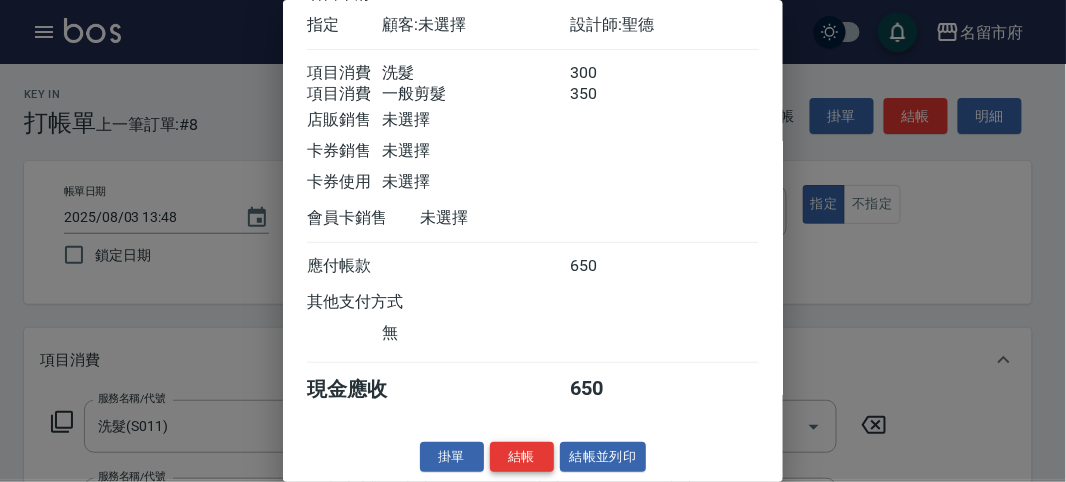 click on "結帳" at bounding box center [522, 457] 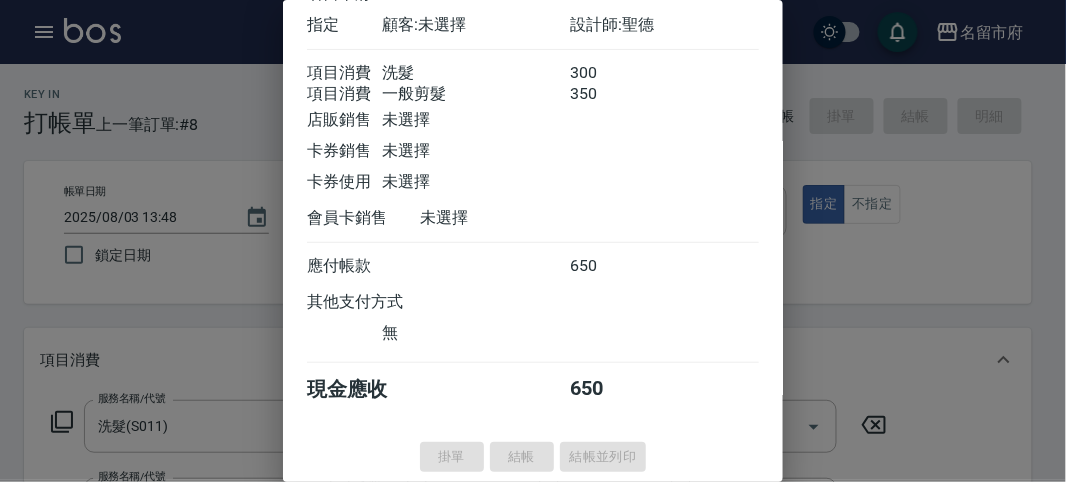 type on "2025/08/03 14:51" 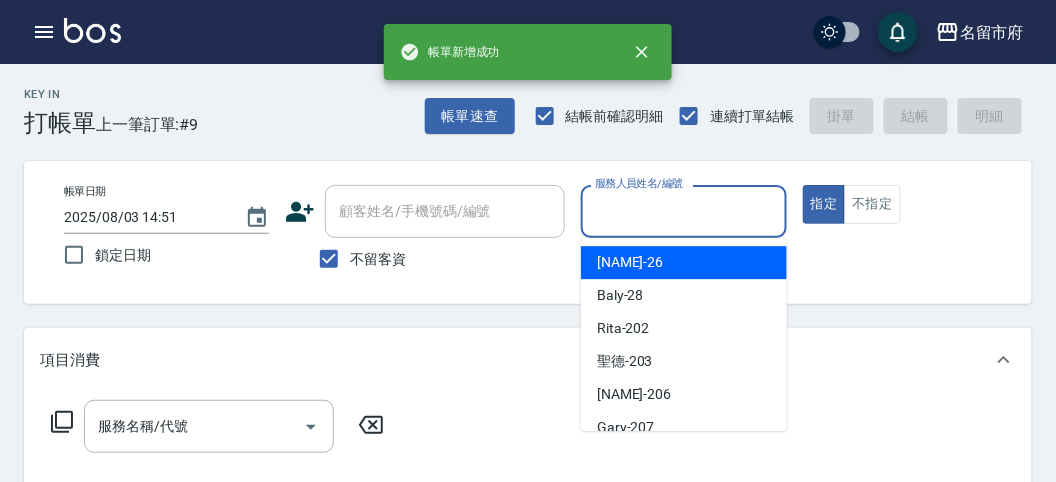 click on "服務人員姓名/編號" at bounding box center [683, 211] 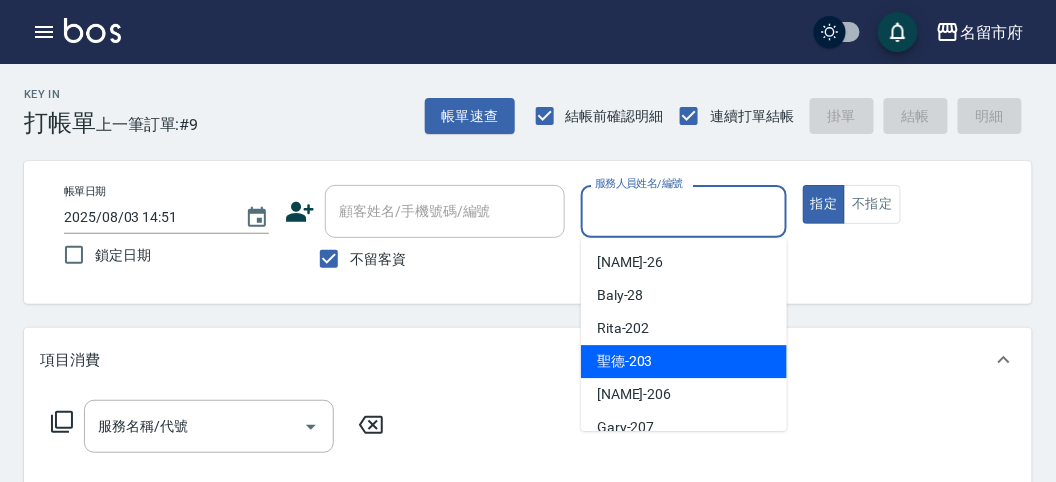 drag, startPoint x: 659, startPoint y: 366, endPoint x: 472, endPoint y: 385, distance: 187.96277 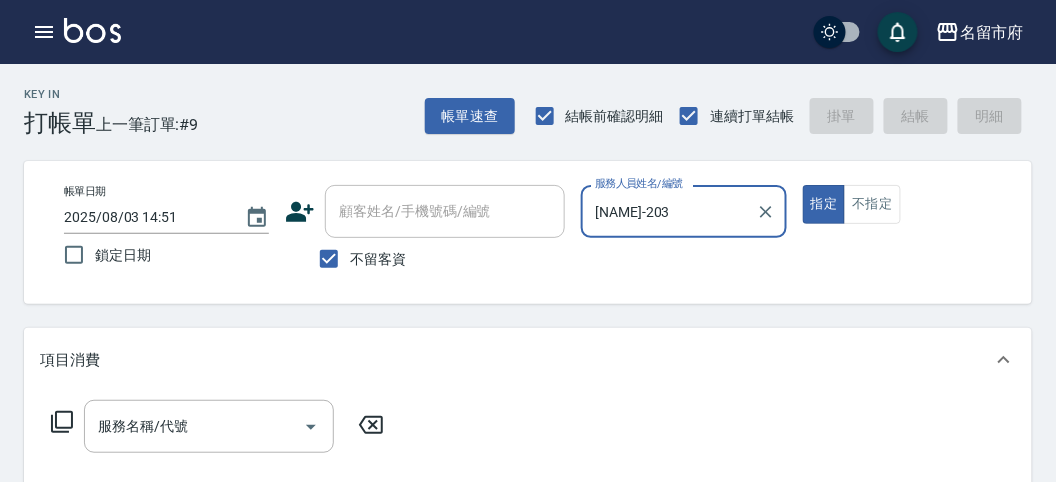 click 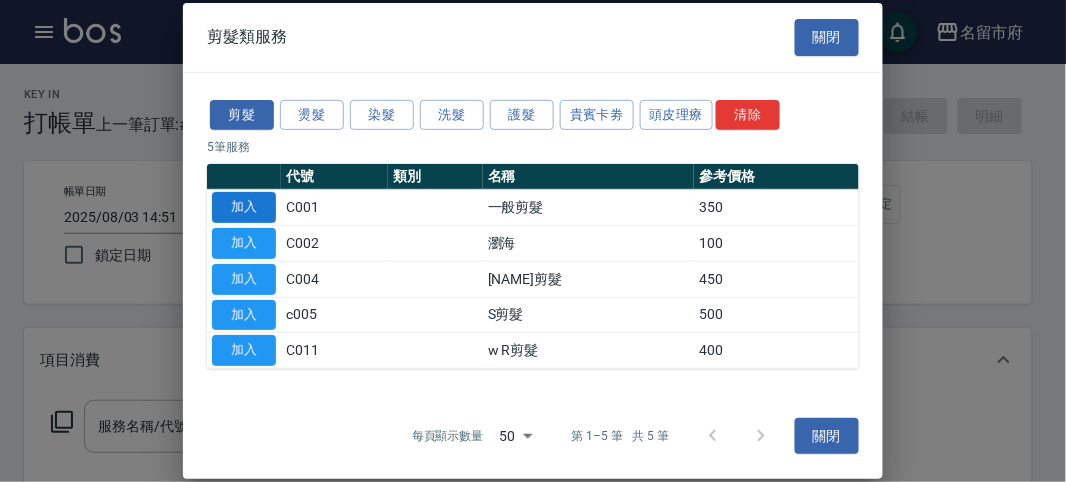 click on "加入" at bounding box center (244, 207) 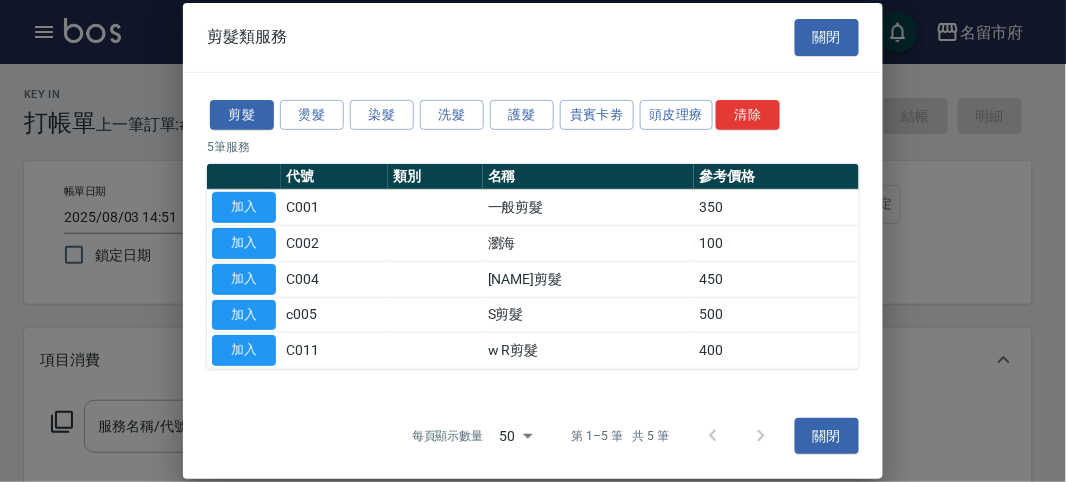 type on "一般剪髮(C001)" 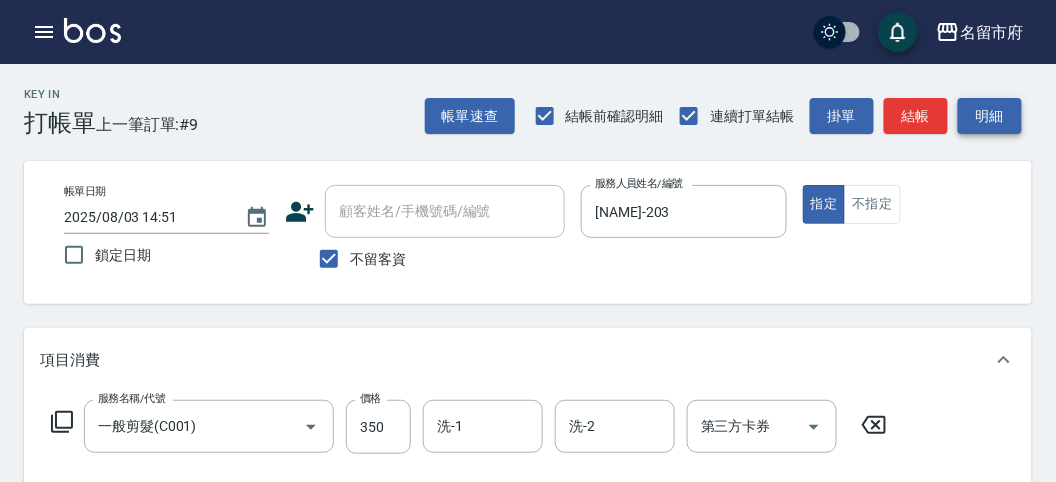 click on "明細" at bounding box center (990, 116) 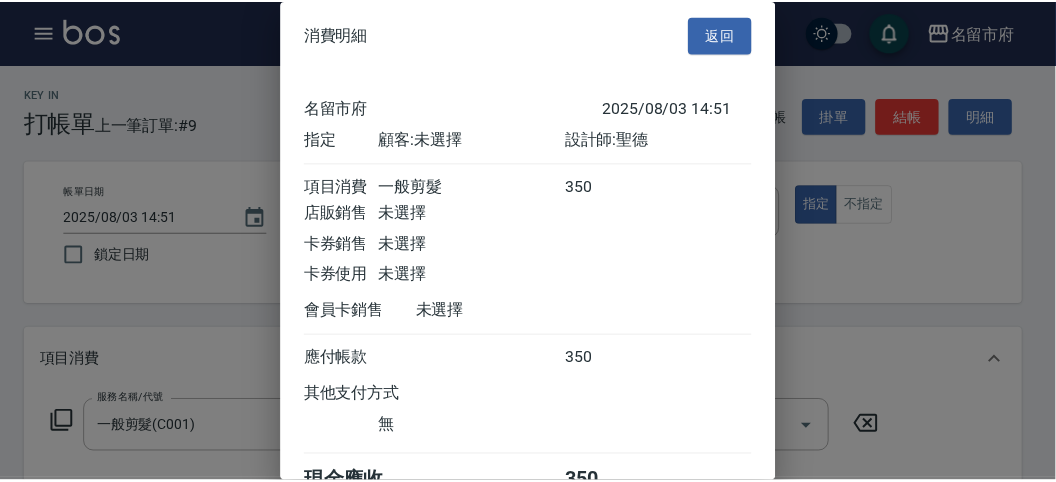 scroll, scrollTop: 111, scrollLeft: 0, axis: vertical 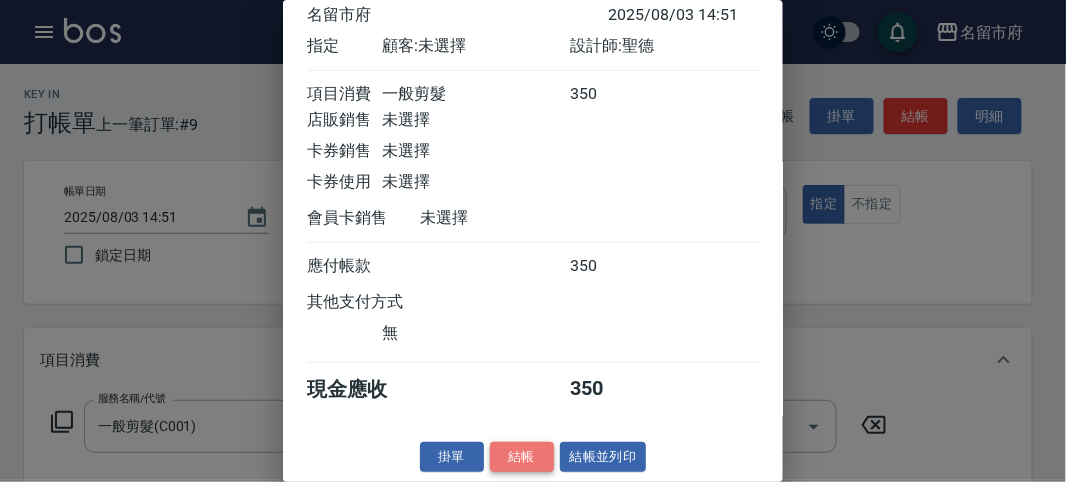 click on "結帳" at bounding box center [522, 457] 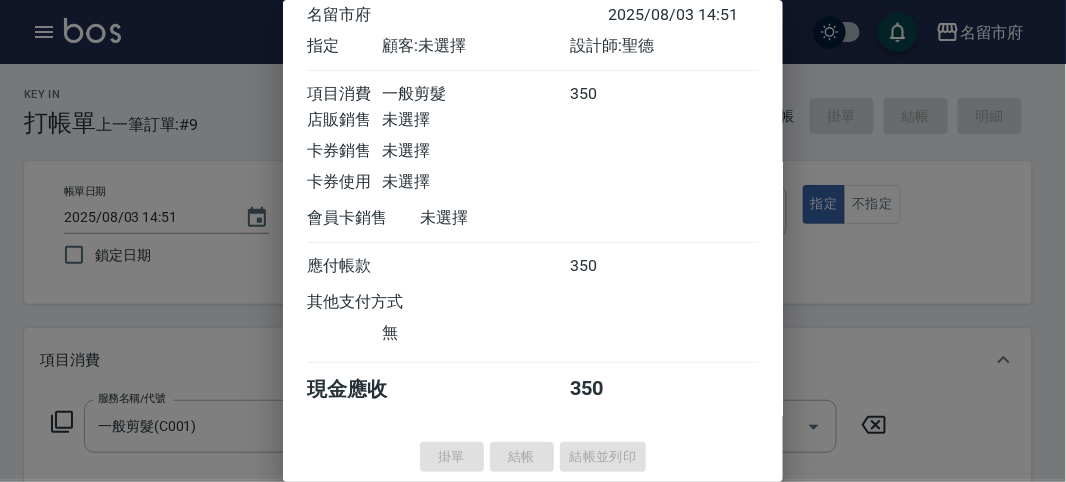 type 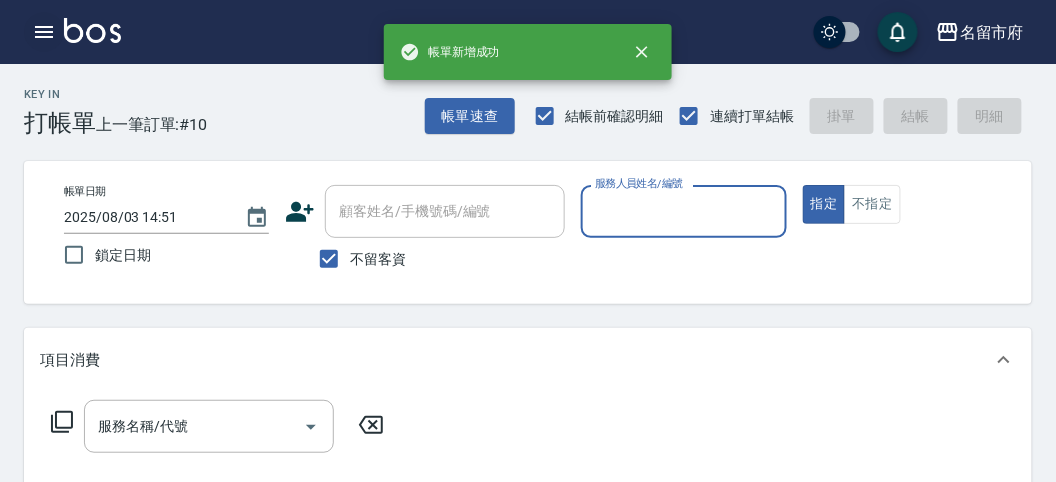 click 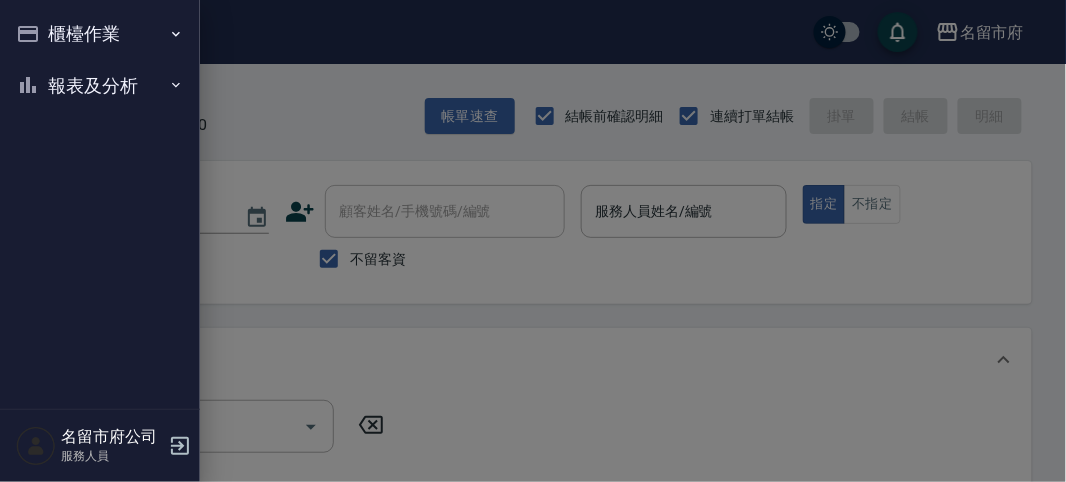 click on "報表及分析" at bounding box center [100, 86] 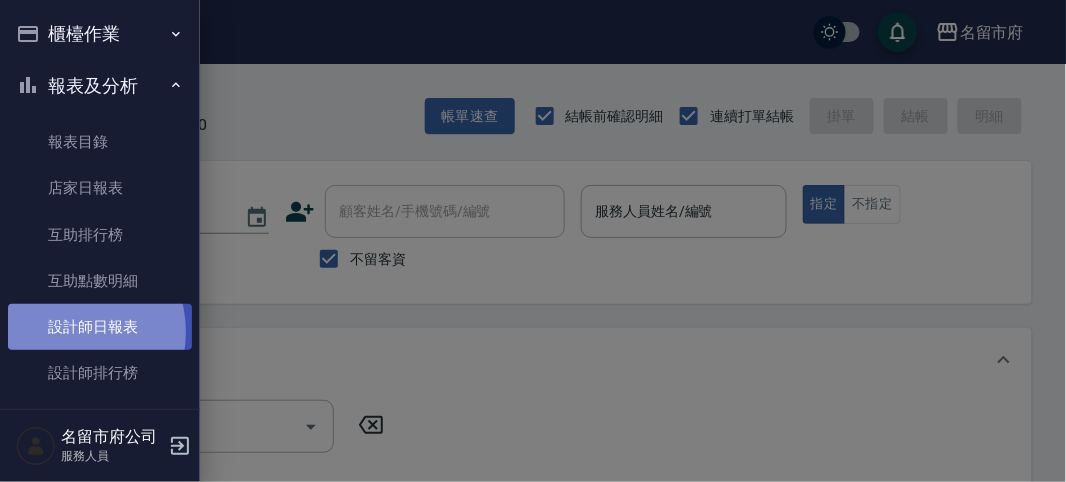 drag, startPoint x: 62, startPoint y: 332, endPoint x: 66, endPoint y: 322, distance: 10.770329 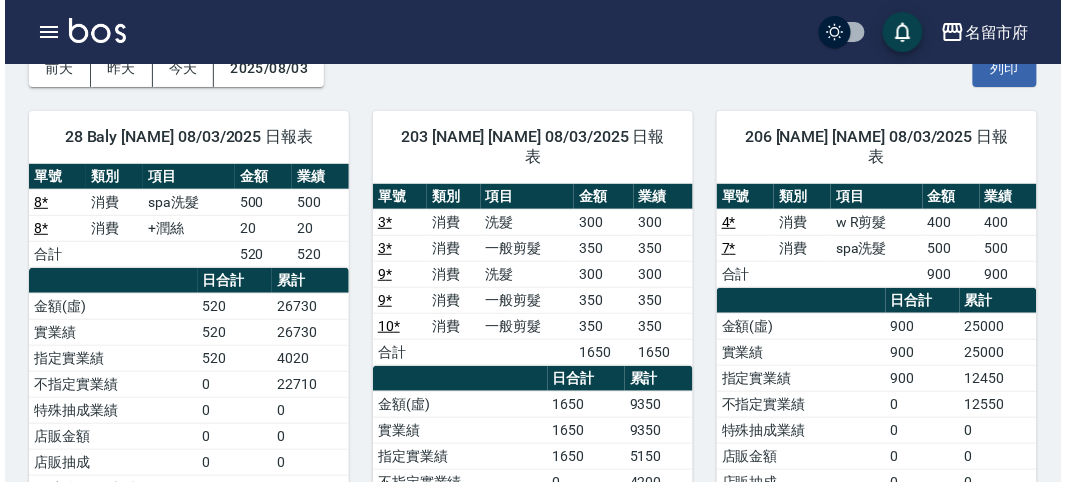 scroll, scrollTop: 777, scrollLeft: 0, axis: vertical 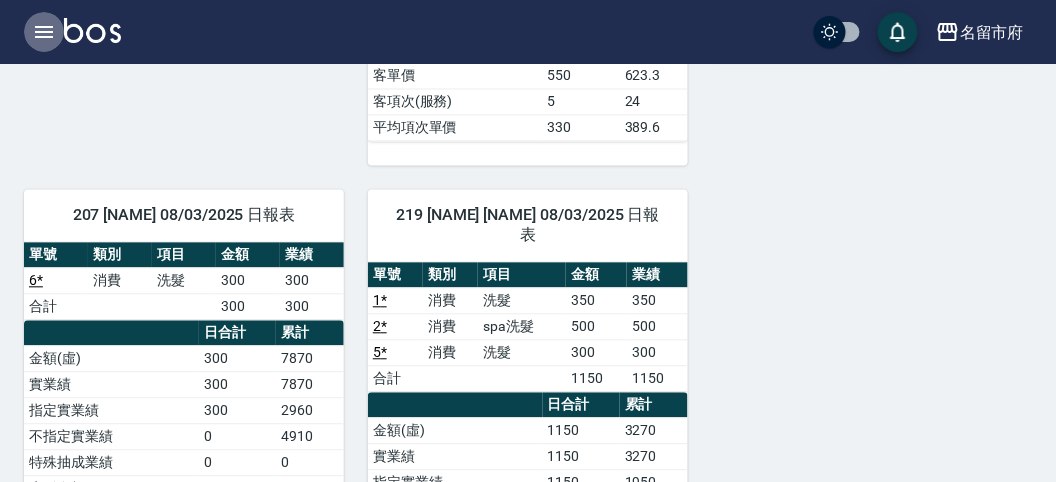 click 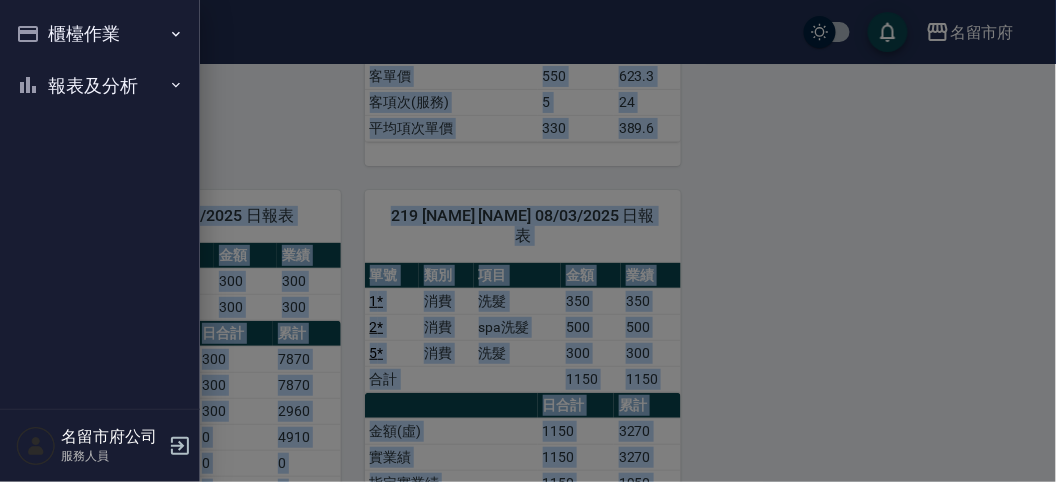 click on "櫃檯作業 打帳單 帳單列表 現金收支登錄 高階收支登錄 材料自購登錄 每日結帳 報表及分析 報表目錄 店家日報表 互助排行榜 互助點數明細 設計師日報表 設計師排行榜 收支分類明細表 名留市府公司 服務人員" at bounding box center [100, 241] 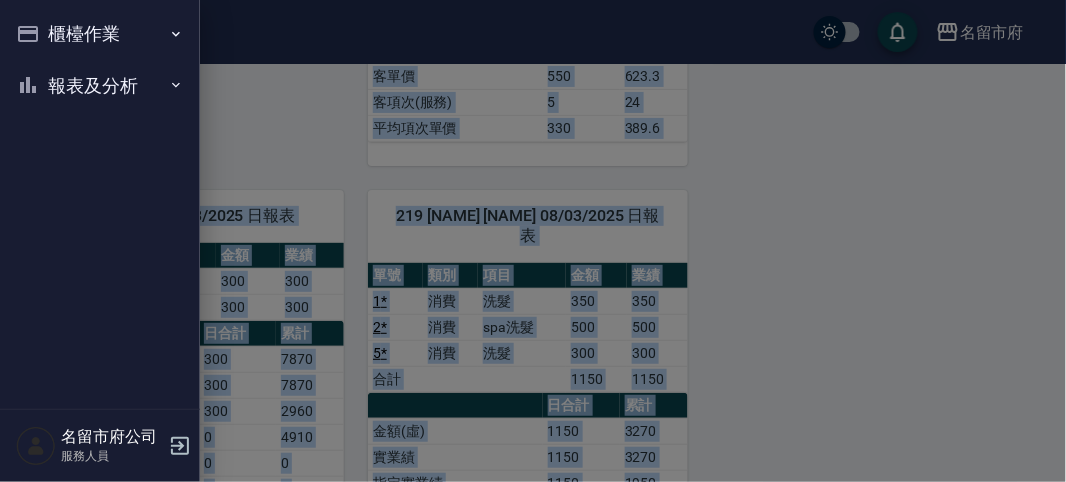 click on "櫃檯作業" at bounding box center [100, 34] 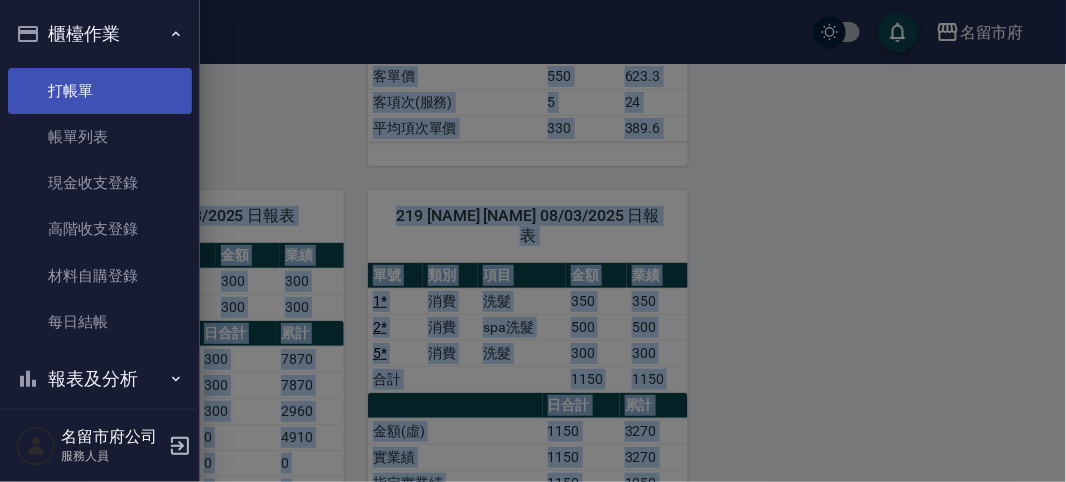 click on "打帳單" at bounding box center [100, 91] 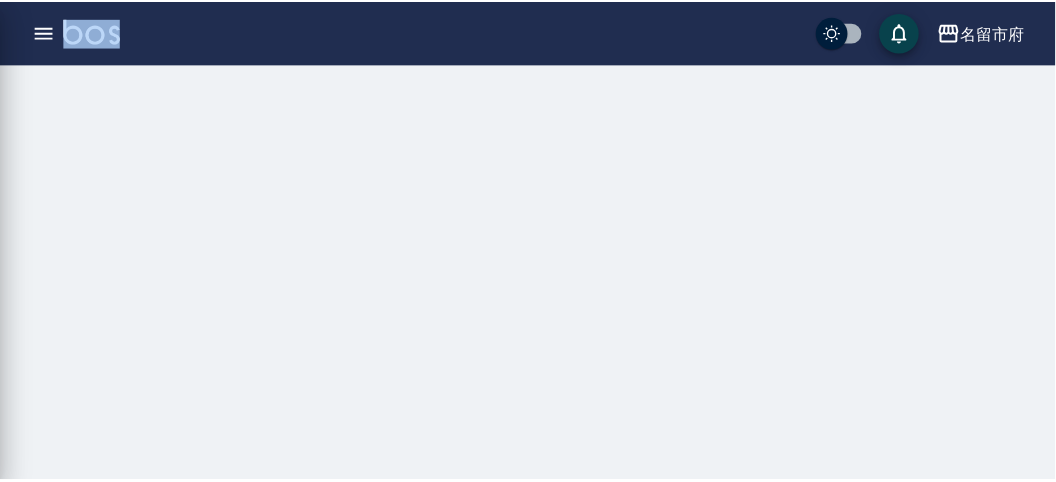 scroll, scrollTop: 0, scrollLeft: 0, axis: both 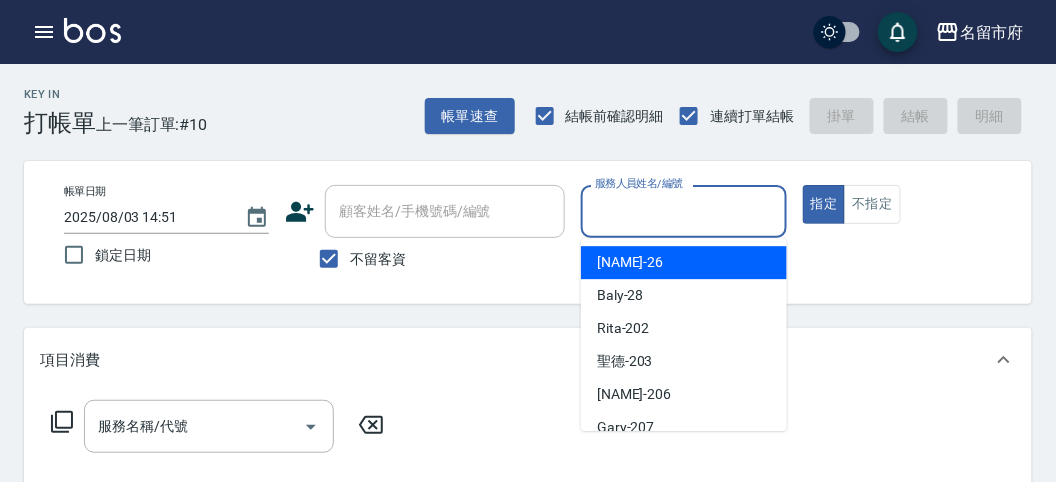 drag, startPoint x: 963, startPoint y: 426, endPoint x: 732, endPoint y: 218, distance: 310.8456 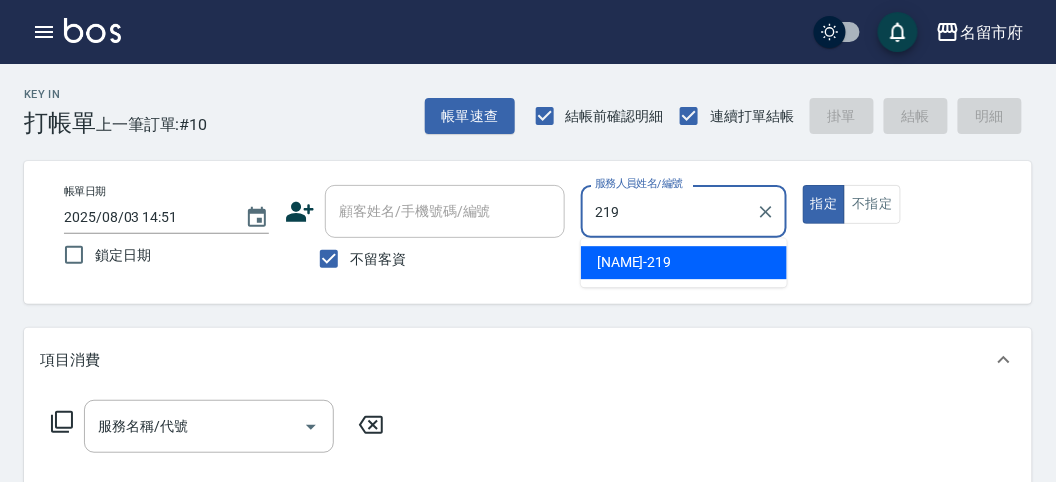type on "[NAME]-219" 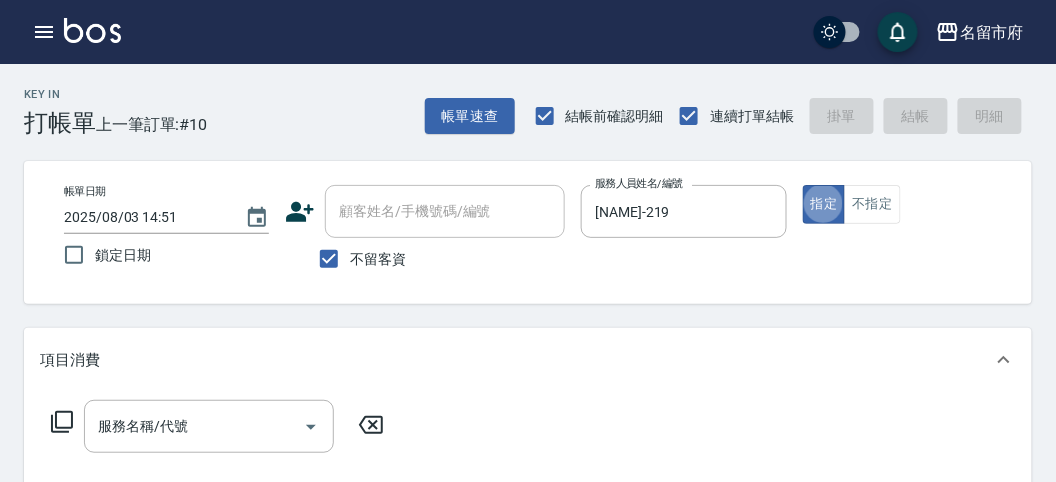 type on "true" 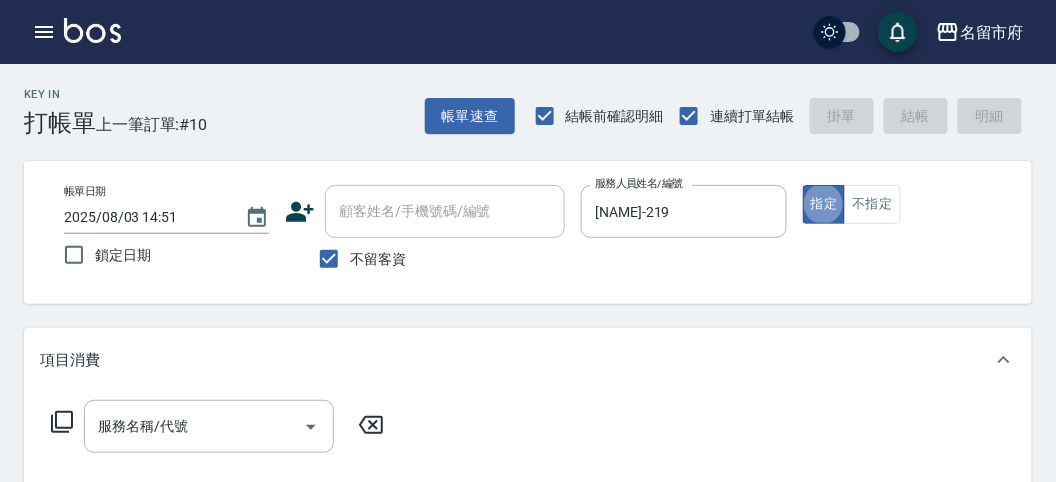 click 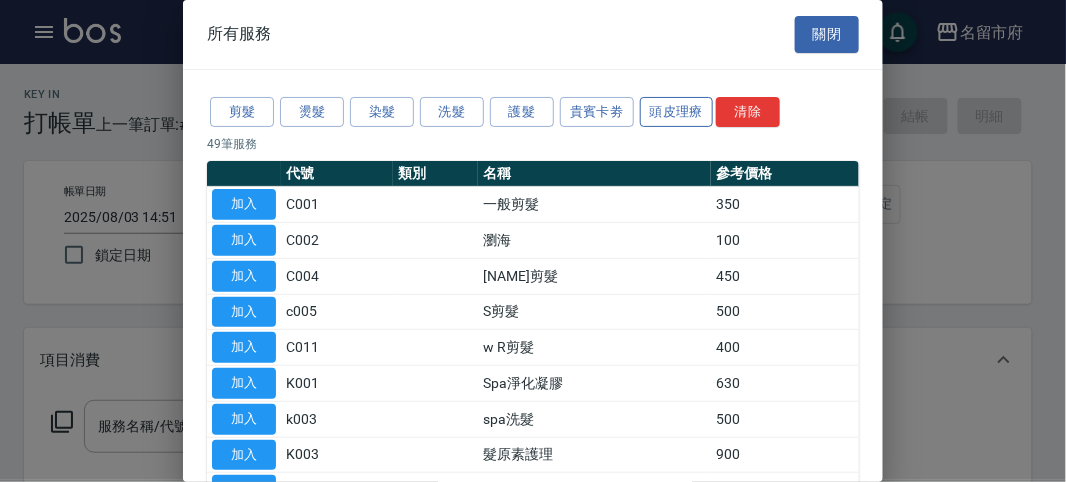 click on "頭皮理療" at bounding box center (677, 112) 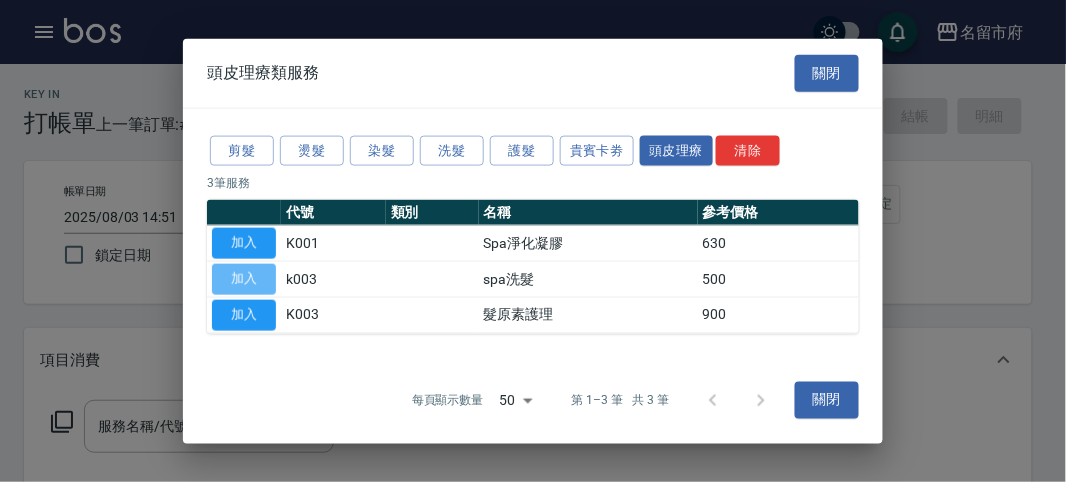 drag, startPoint x: 248, startPoint y: 278, endPoint x: 86, endPoint y: 388, distance: 195.81624 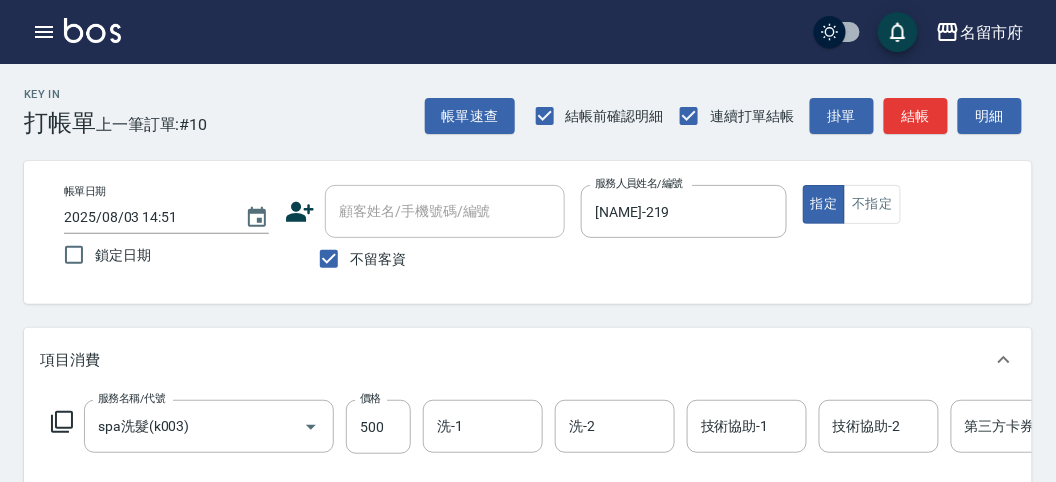 click 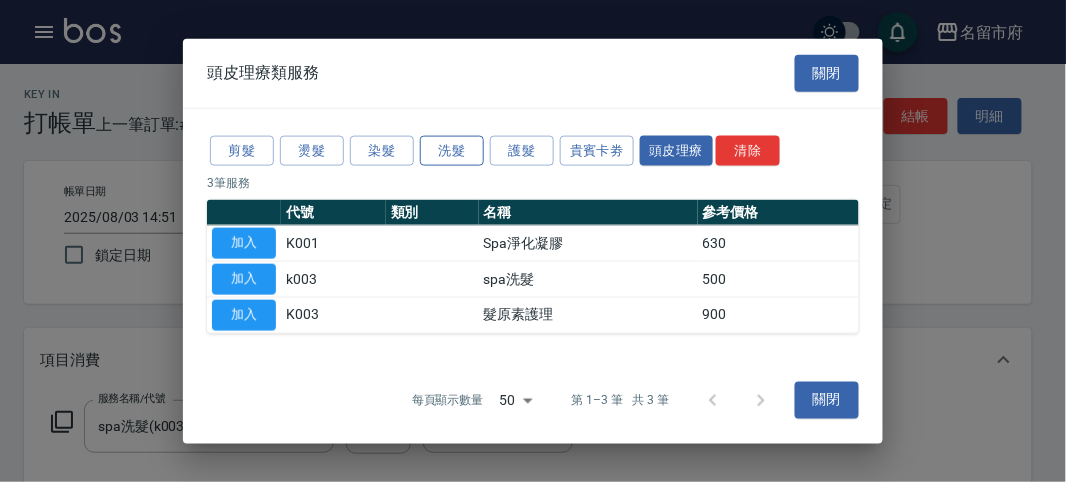 drag, startPoint x: 459, startPoint y: 155, endPoint x: 267, endPoint y: 201, distance: 197.43353 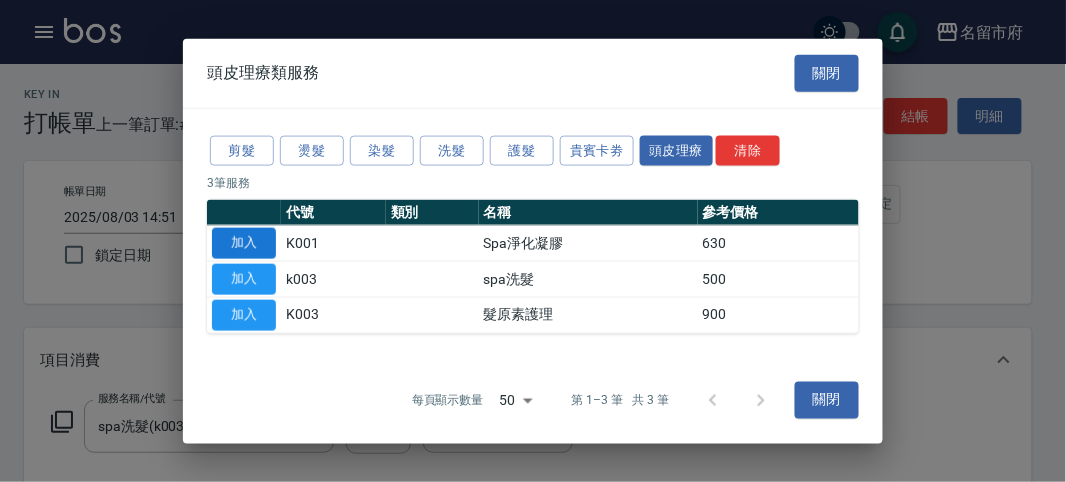 click on "洗髮" at bounding box center [452, 150] 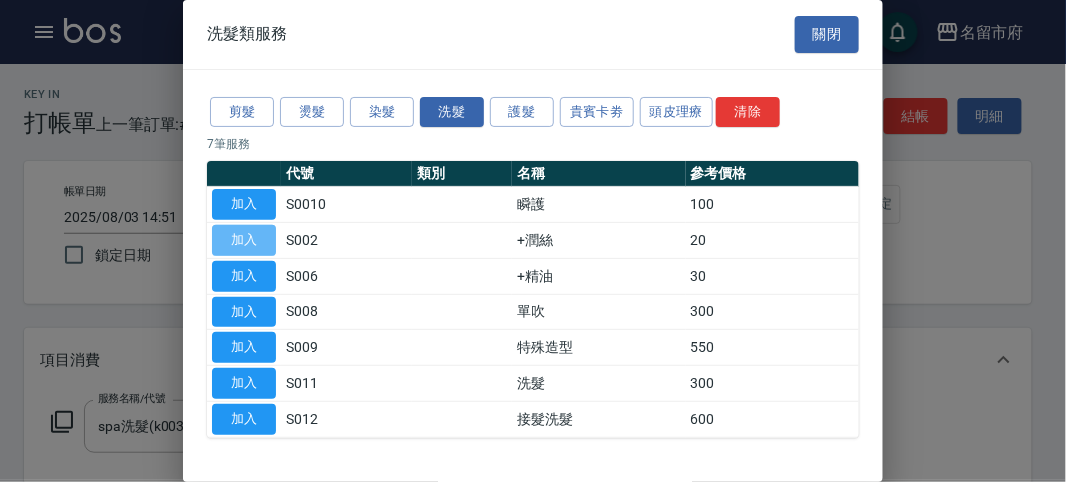 drag, startPoint x: 238, startPoint y: 241, endPoint x: 249, endPoint y: 242, distance: 11.045361 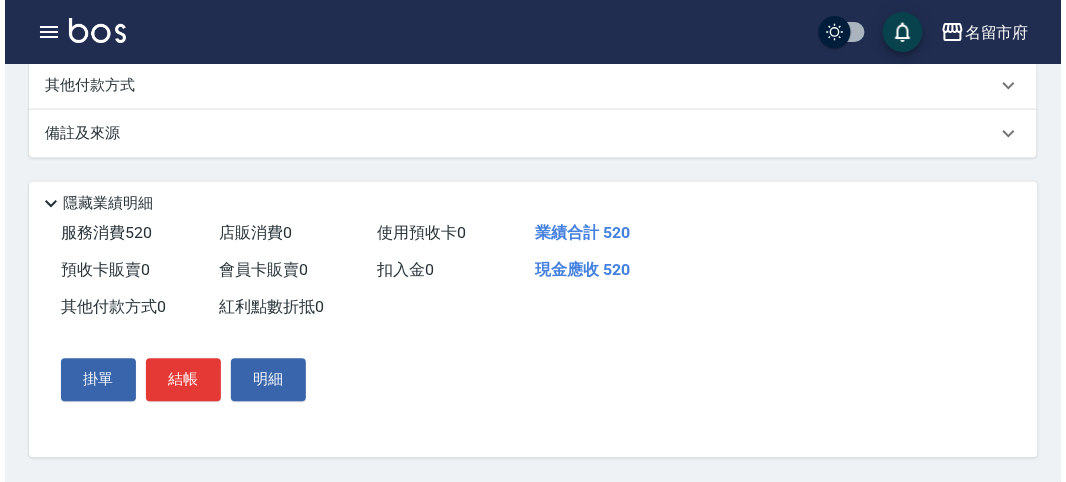 scroll, scrollTop: 0, scrollLeft: 0, axis: both 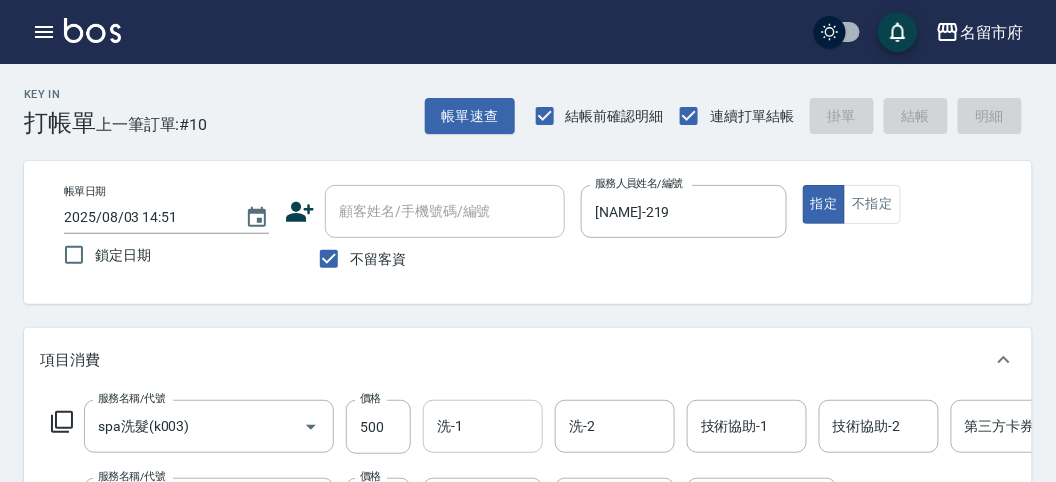 type on "2025/08/03 15:22" 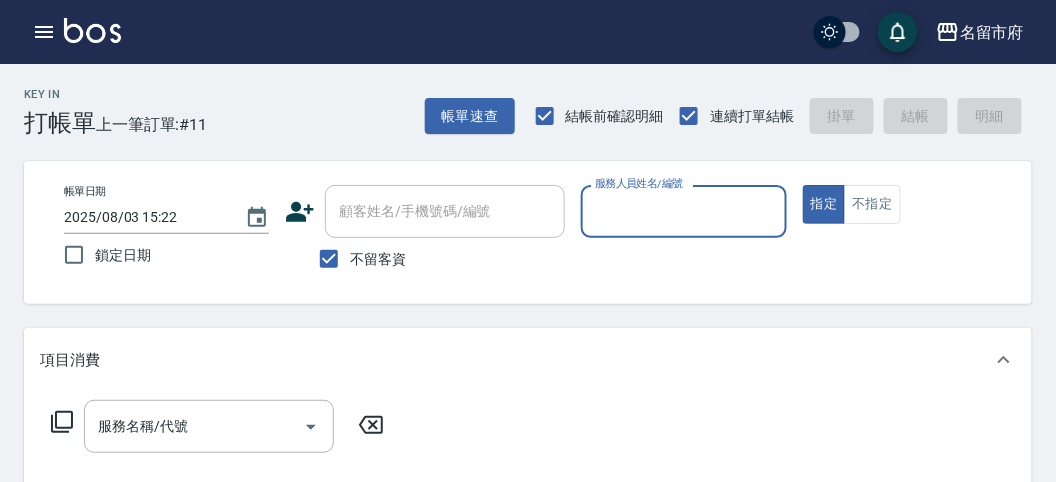 drag, startPoint x: 688, startPoint y: 209, endPoint x: 653, endPoint y: 229, distance: 40.311287 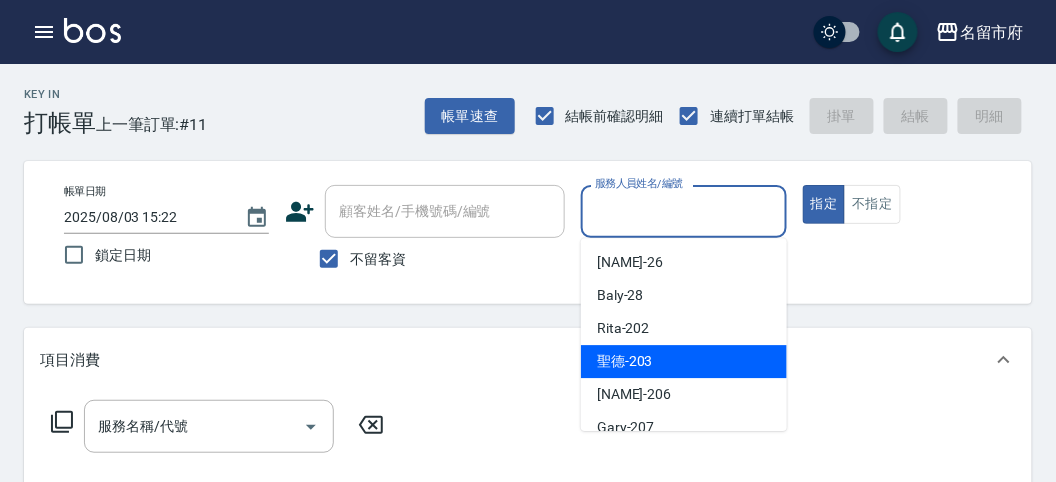 click on "[NAME]-203" at bounding box center (684, 361) 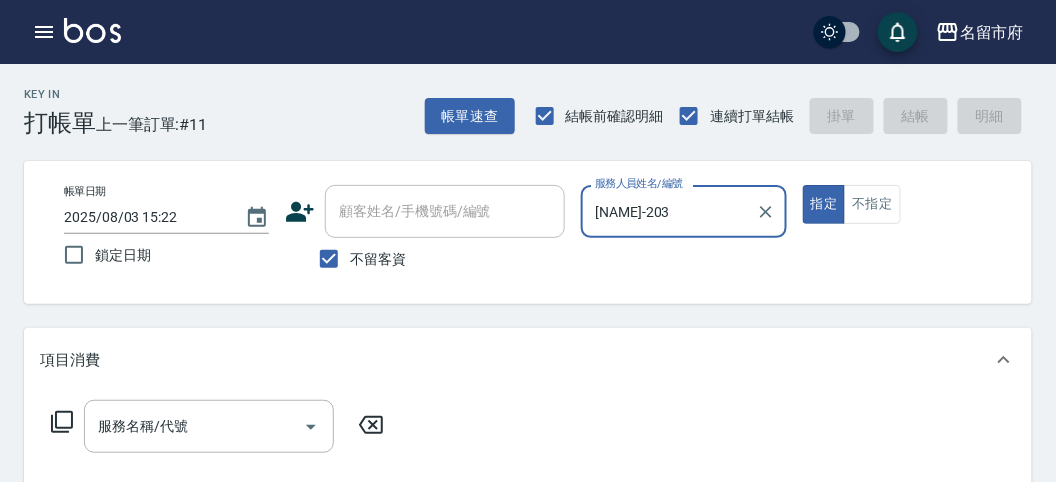 click 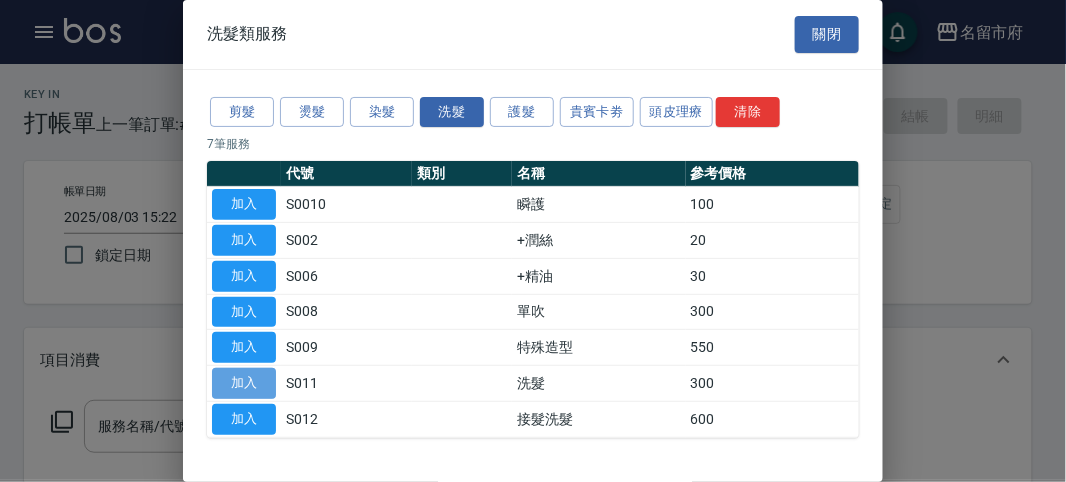 click on "加入" at bounding box center [244, 383] 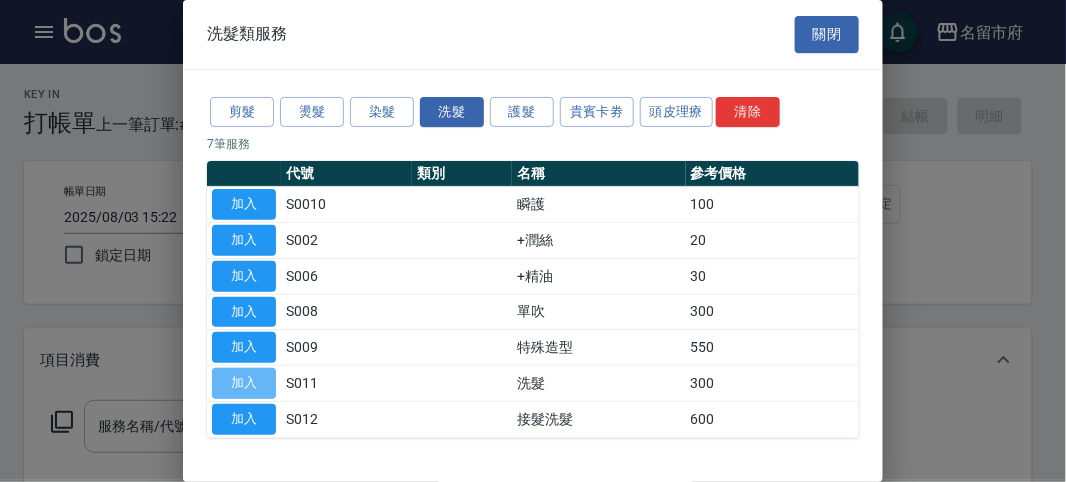 type on "洗髮(S011)" 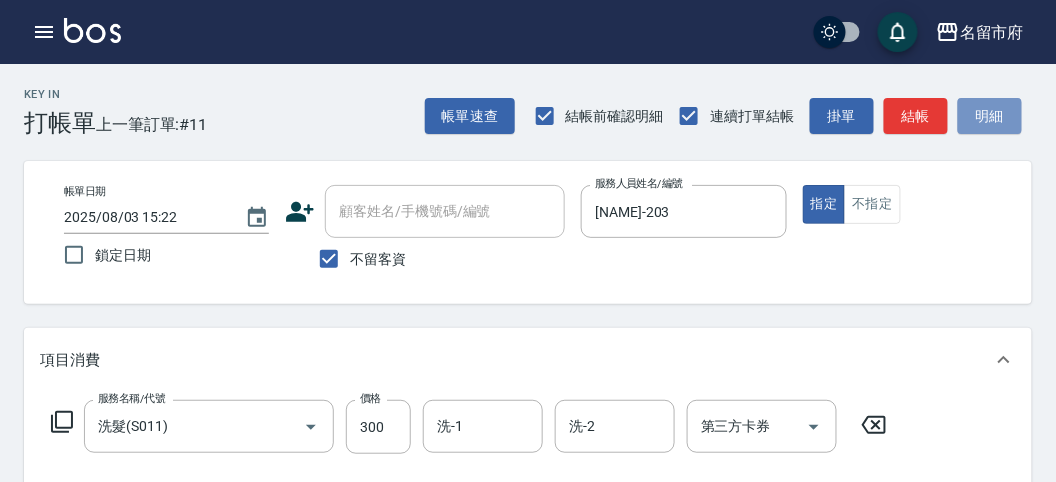 drag, startPoint x: 1001, startPoint y: 126, endPoint x: 506, endPoint y: 293, distance: 522.41174 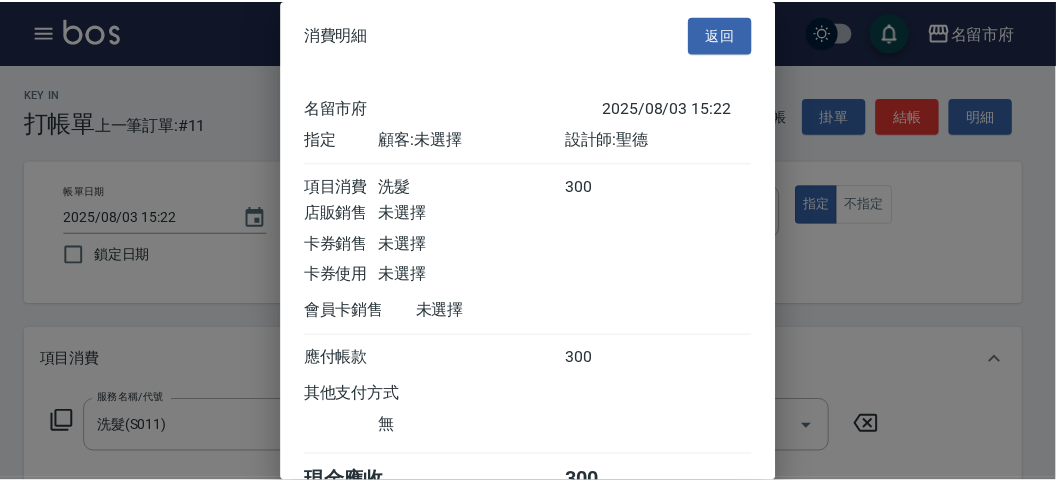 scroll, scrollTop: 111, scrollLeft: 0, axis: vertical 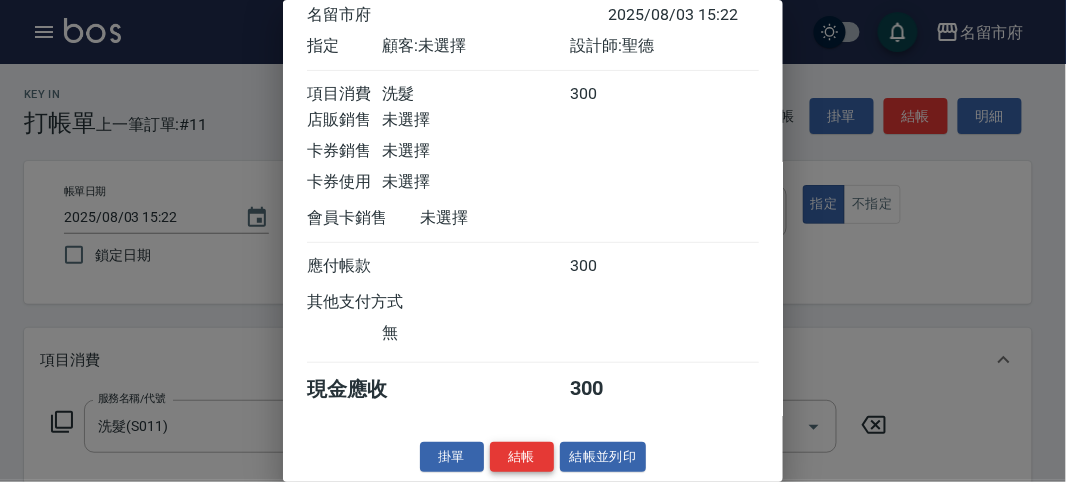 click on "結帳" at bounding box center [522, 457] 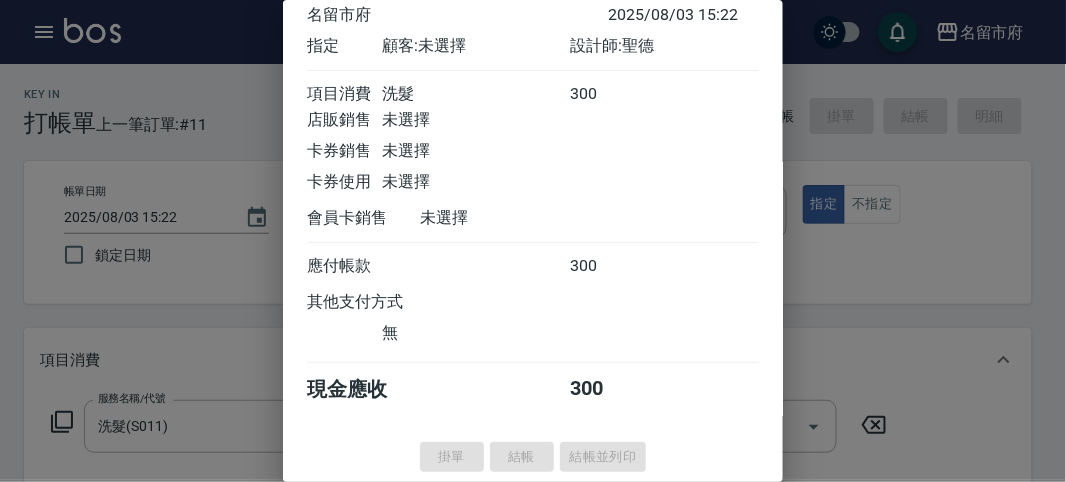 type on "2025/08/03 15:46" 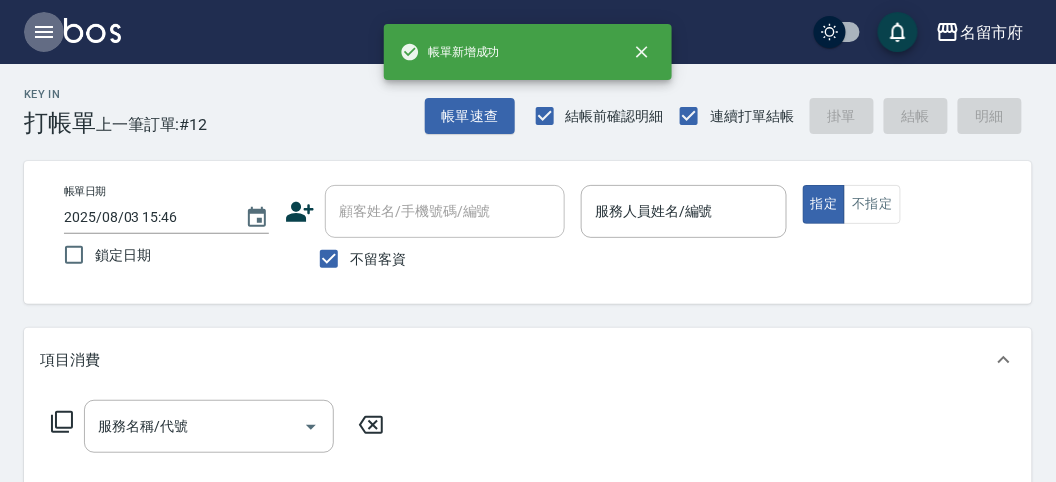 click 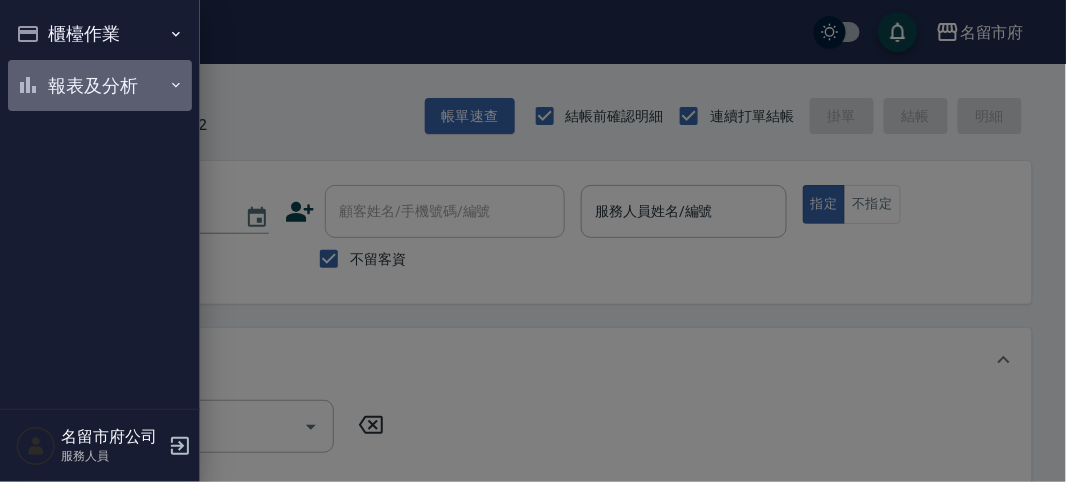 click on "報表及分析" at bounding box center [100, 86] 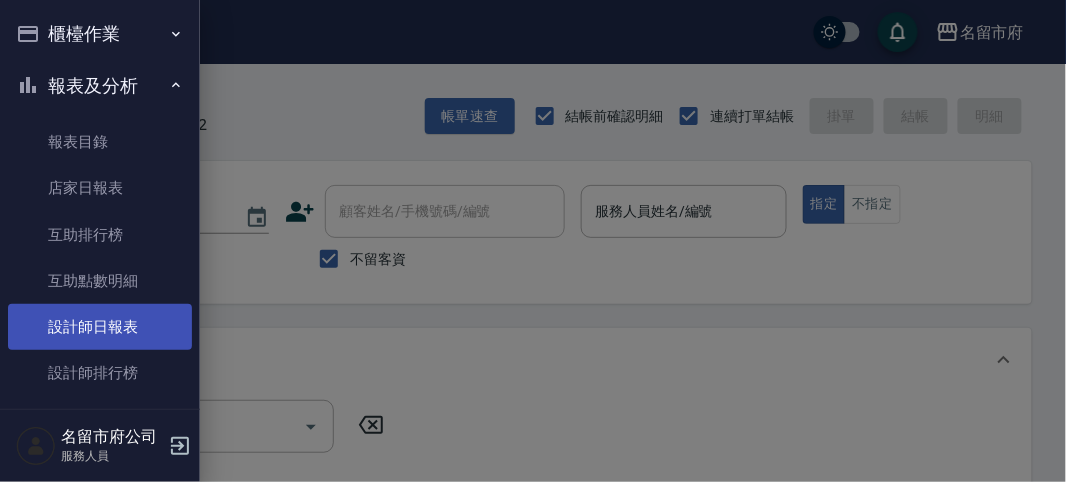 click on "設計師日報表" at bounding box center (100, 327) 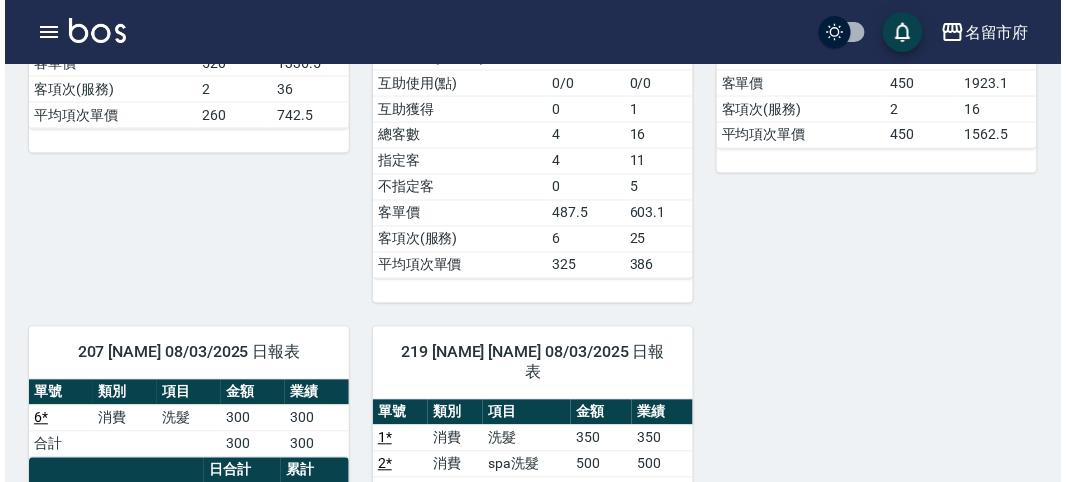 scroll, scrollTop: 888, scrollLeft: 0, axis: vertical 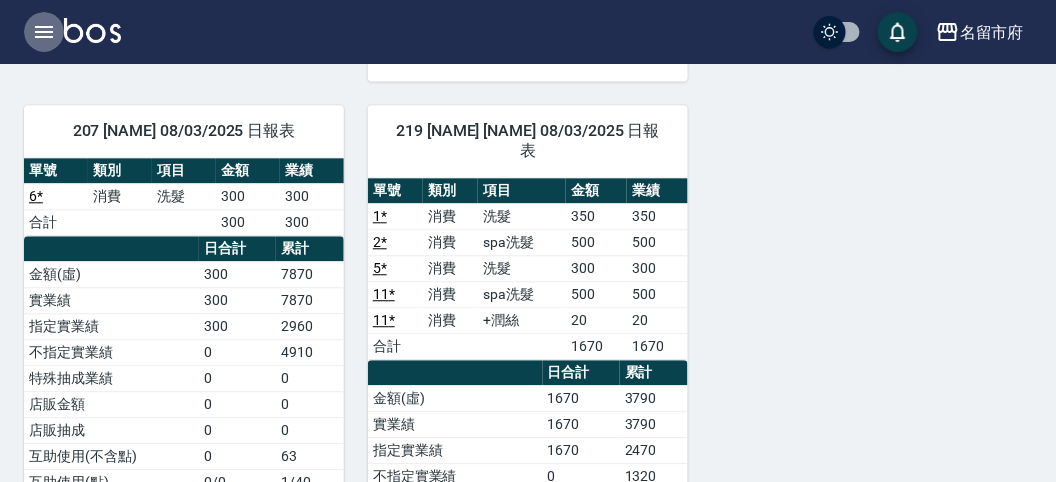 click 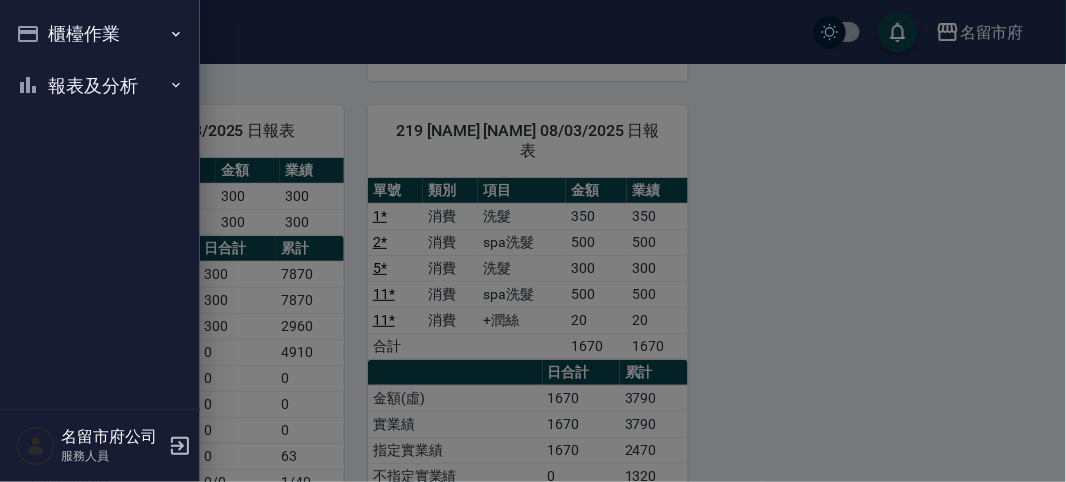 click on "櫃檯作業" at bounding box center (100, 34) 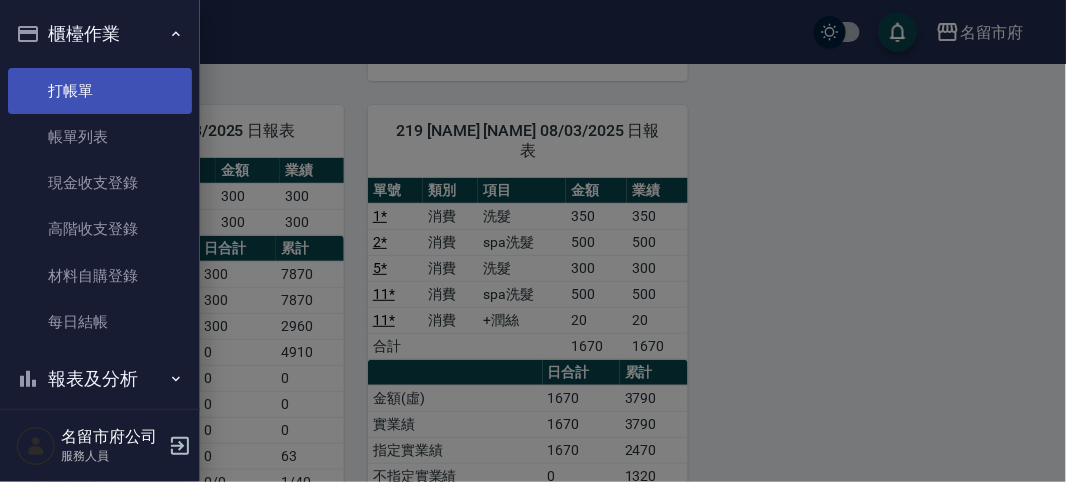 click on "打帳單" at bounding box center (100, 91) 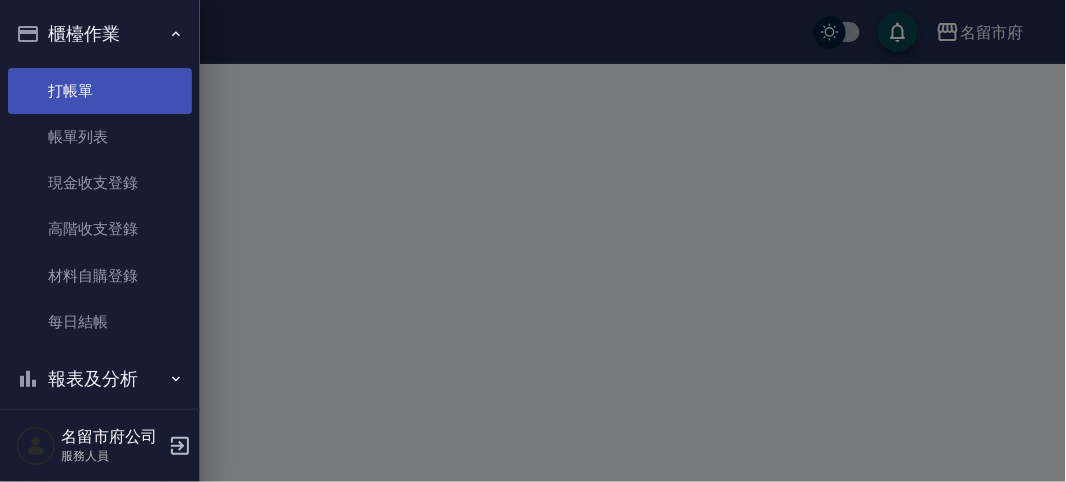 scroll, scrollTop: 0, scrollLeft: 0, axis: both 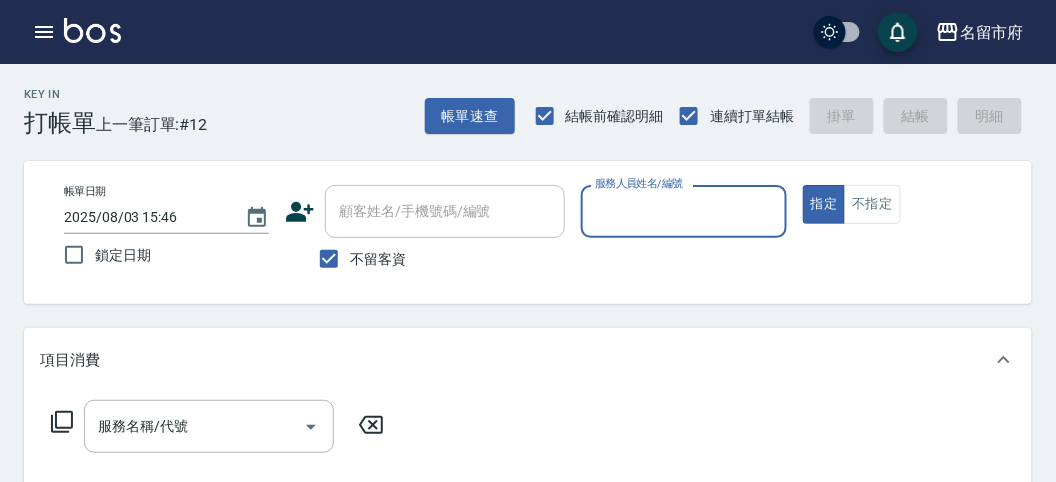 click at bounding box center [92, 30] 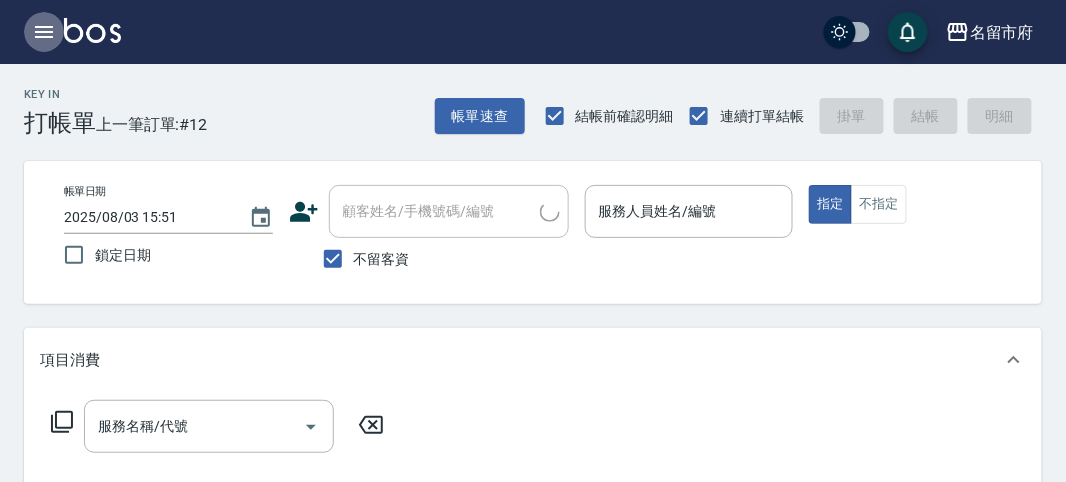 click 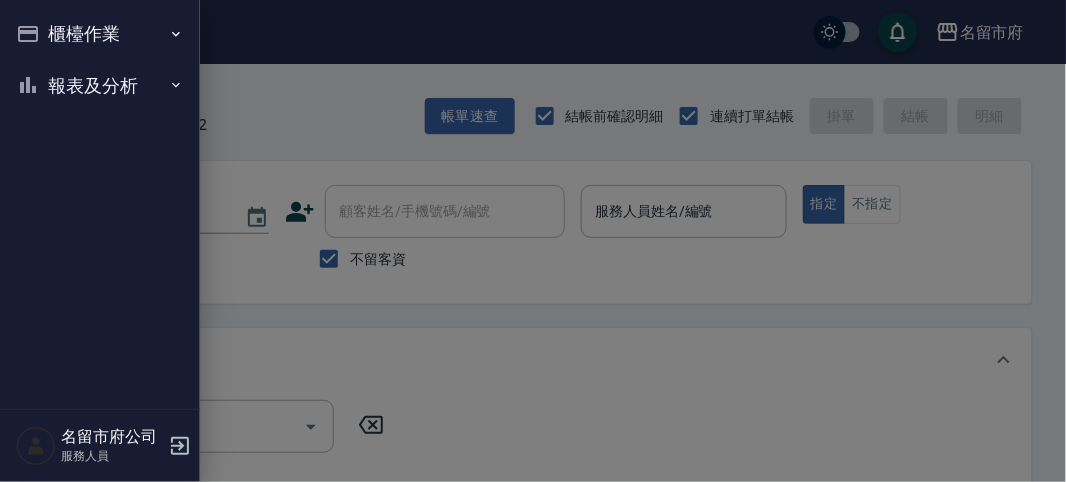 click on "報表及分析" at bounding box center [100, 86] 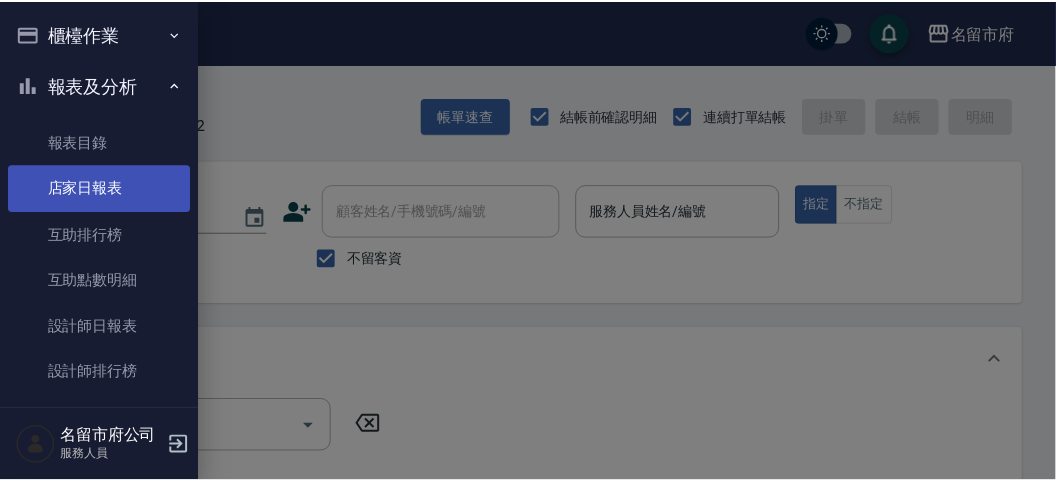 scroll, scrollTop: 65, scrollLeft: 0, axis: vertical 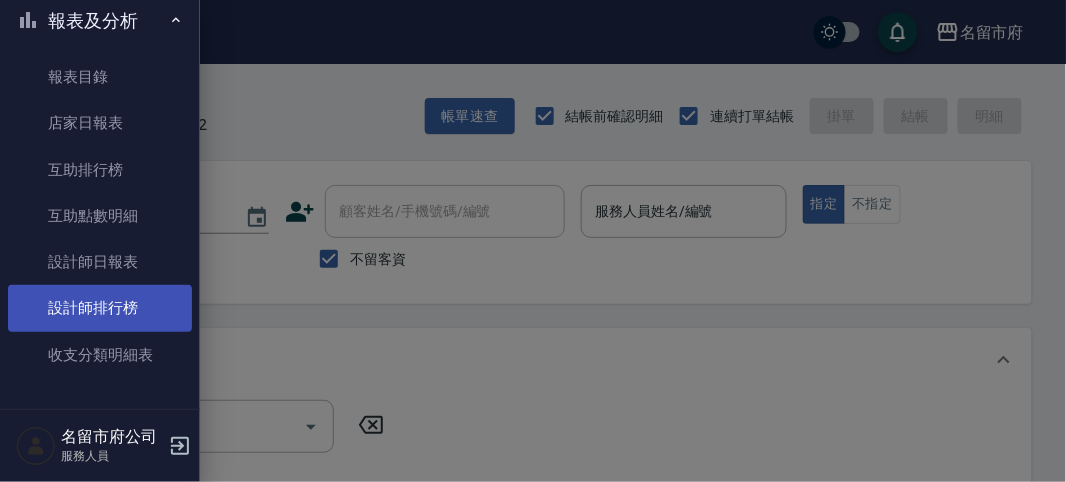 click on "設計師排行榜" at bounding box center (100, 308) 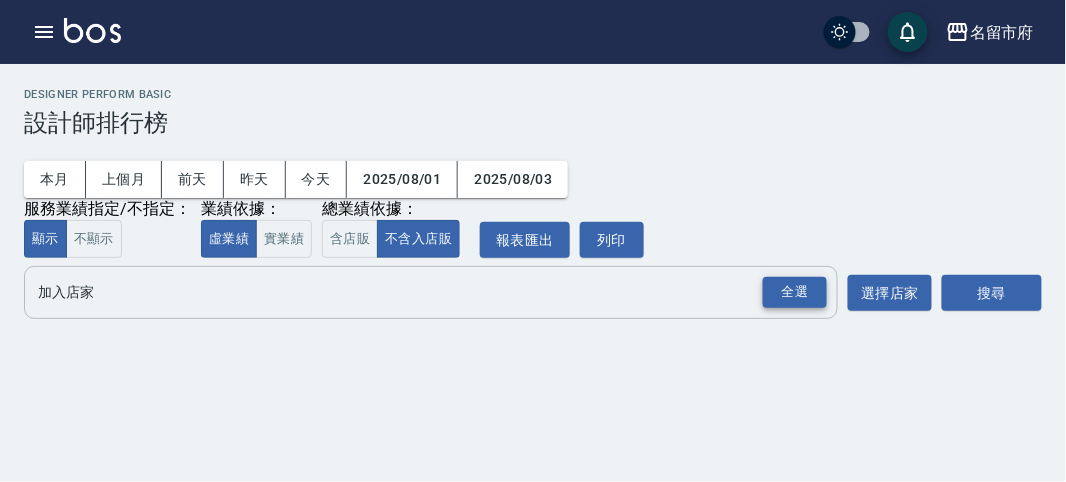 click on "全選" at bounding box center (795, 292) 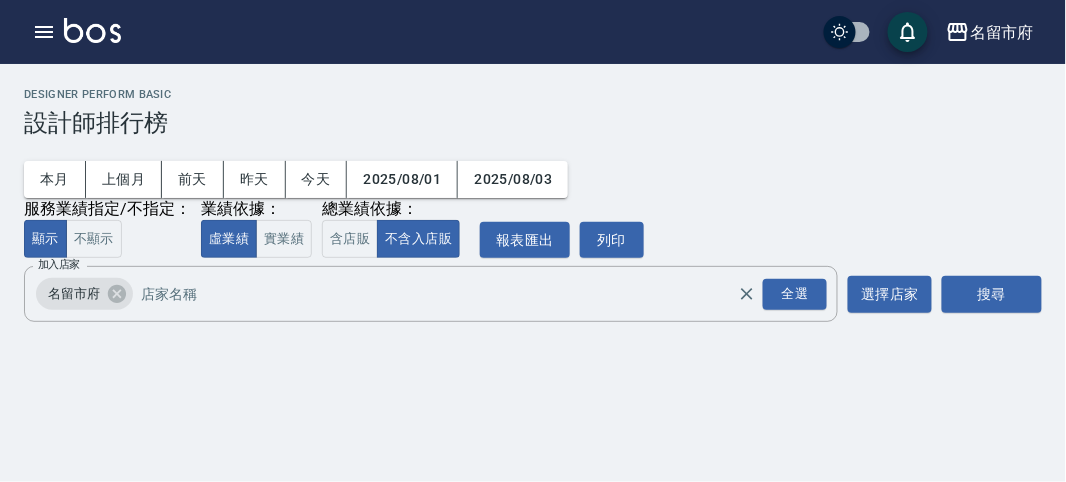 drag, startPoint x: 994, startPoint y: 276, endPoint x: 993, endPoint y: 253, distance: 23.021729 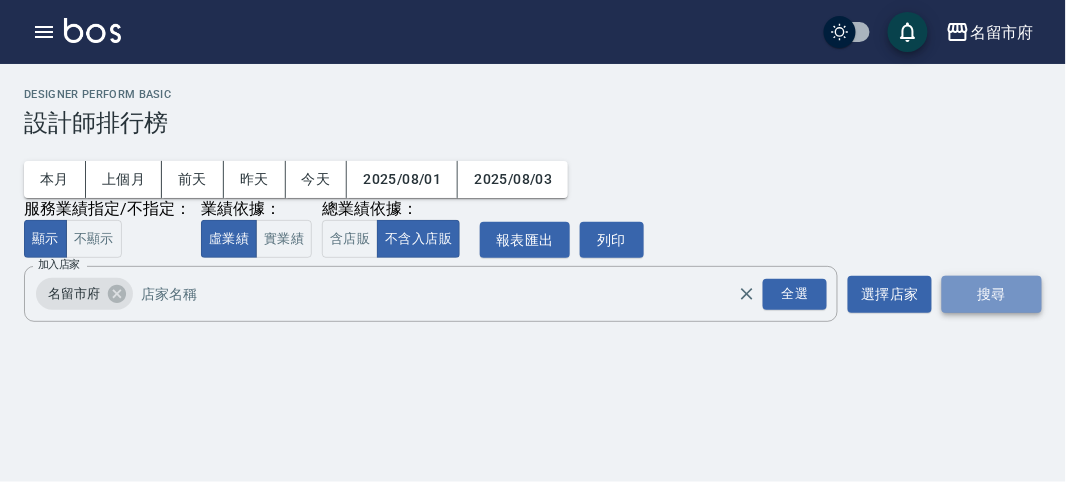 click on "搜尋" at bounding box center (992, 294) 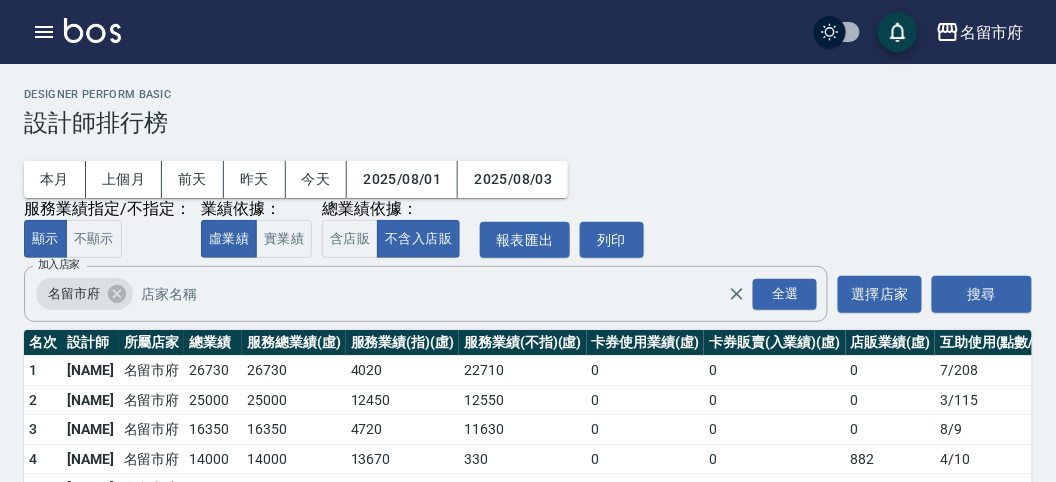 scroll, scrollTop: 175, scrollLeft: 0, axis: vertical 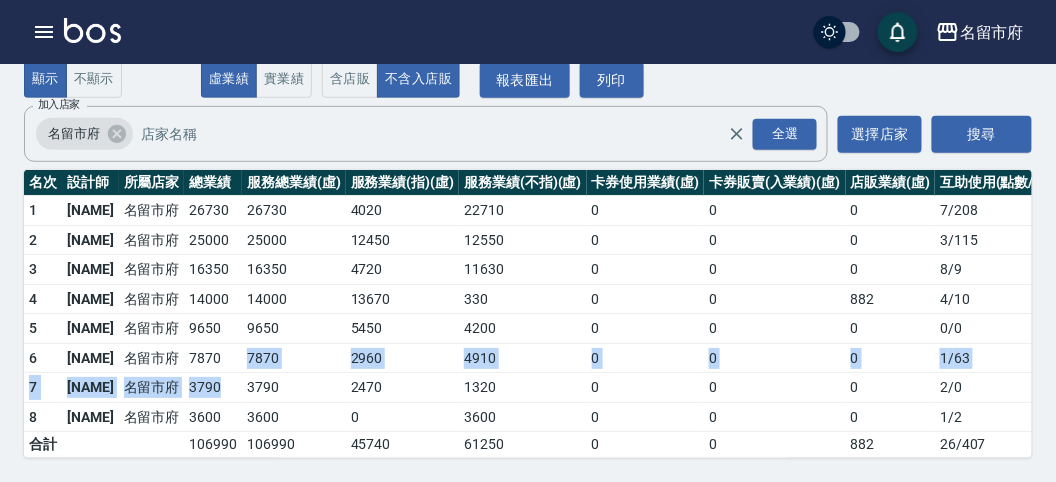 drag, startPoint x: 240, startPoint y: 353, endPoint x: 227, endPoint y: 357, distance: 13.601471 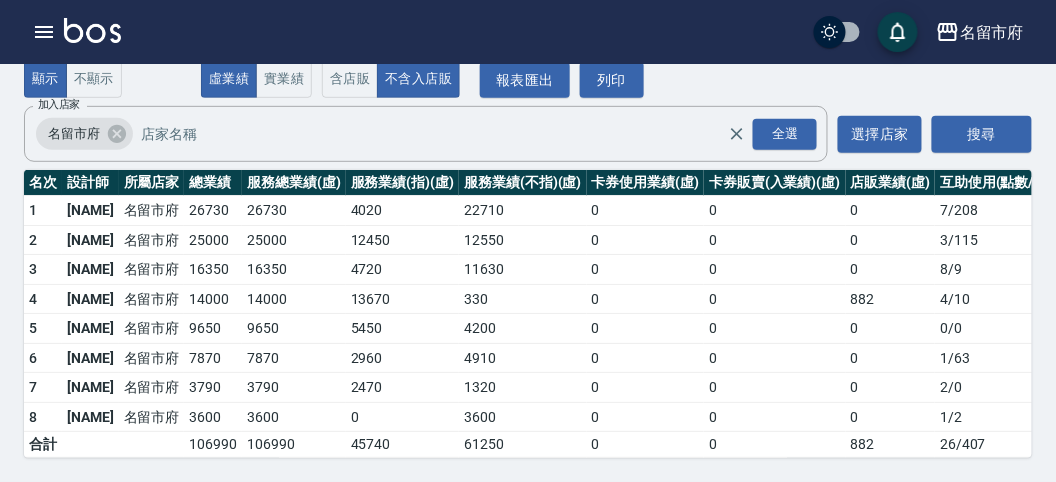 click on "2470" at bounding box center (403, 388) 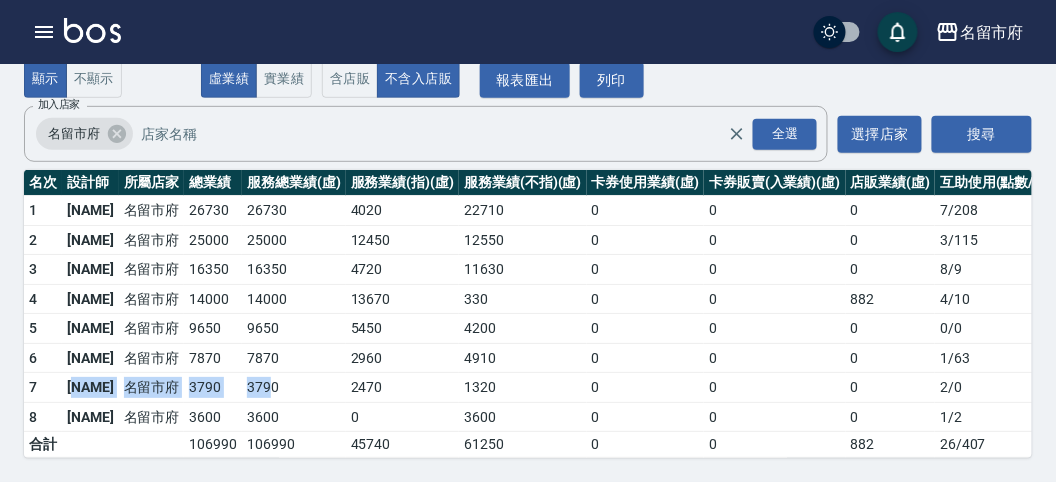 drag, startPoint x: 261, startPoint y: 367, endPoint x: 86, endPoint y: 360, distance: 175.13994 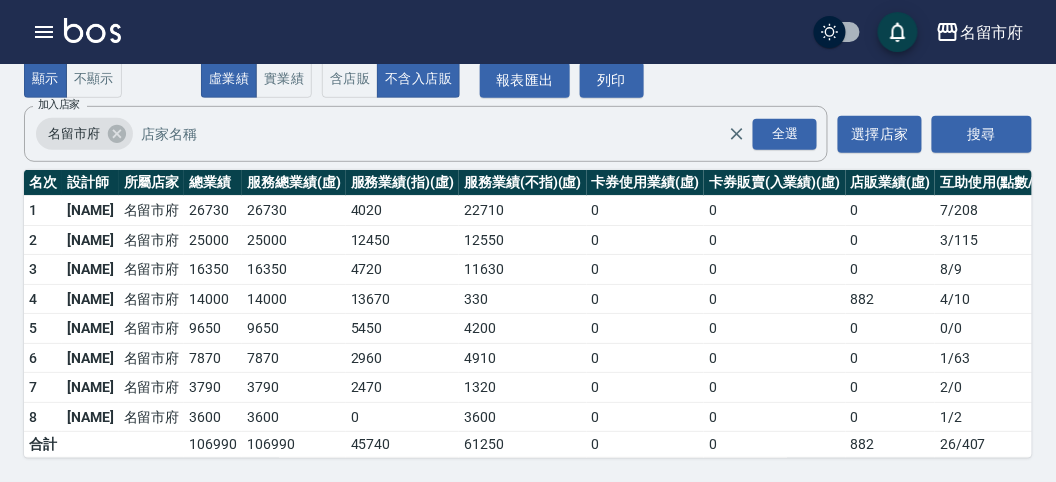 drag, startPoint x: 76, startPoint y: 51, endPoint x: 100, endPoint y: -7, distance: 62.76942 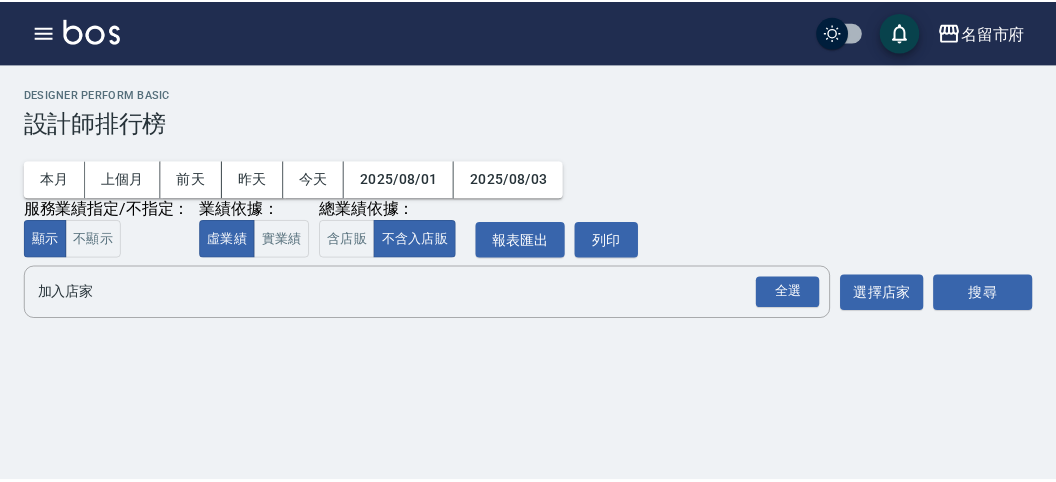 scroll, scrollTop: 0, scrollLeft: 0, axis: both 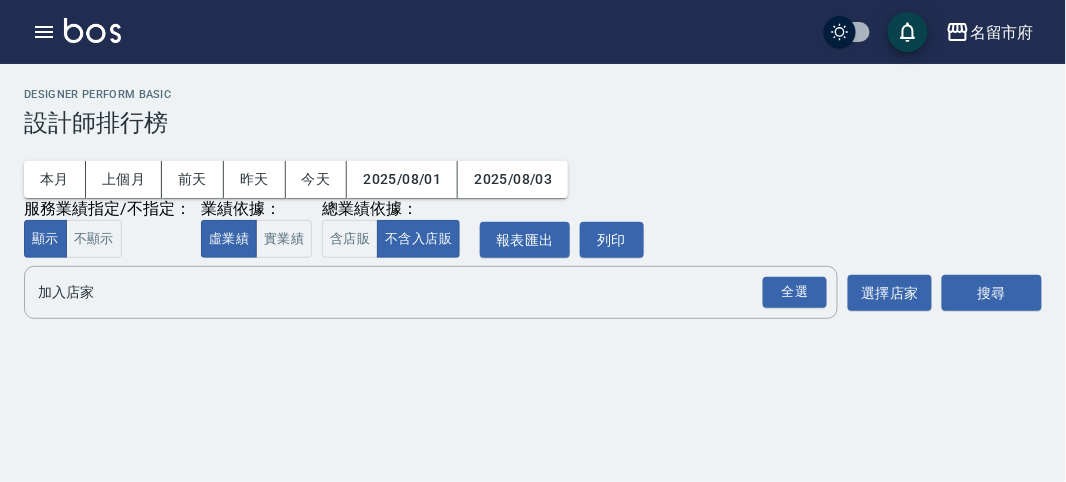 click at bounding box center [92, 30] 